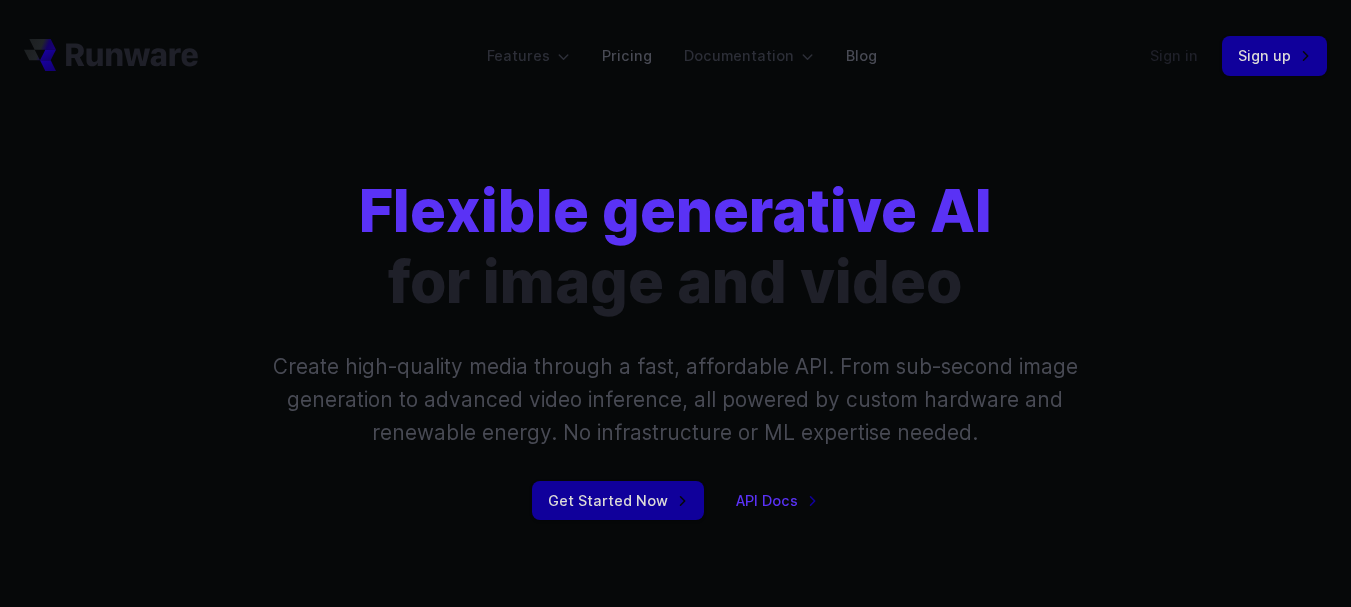 scroll, scrollTop: 0, scrollLeft: 0, axis: both 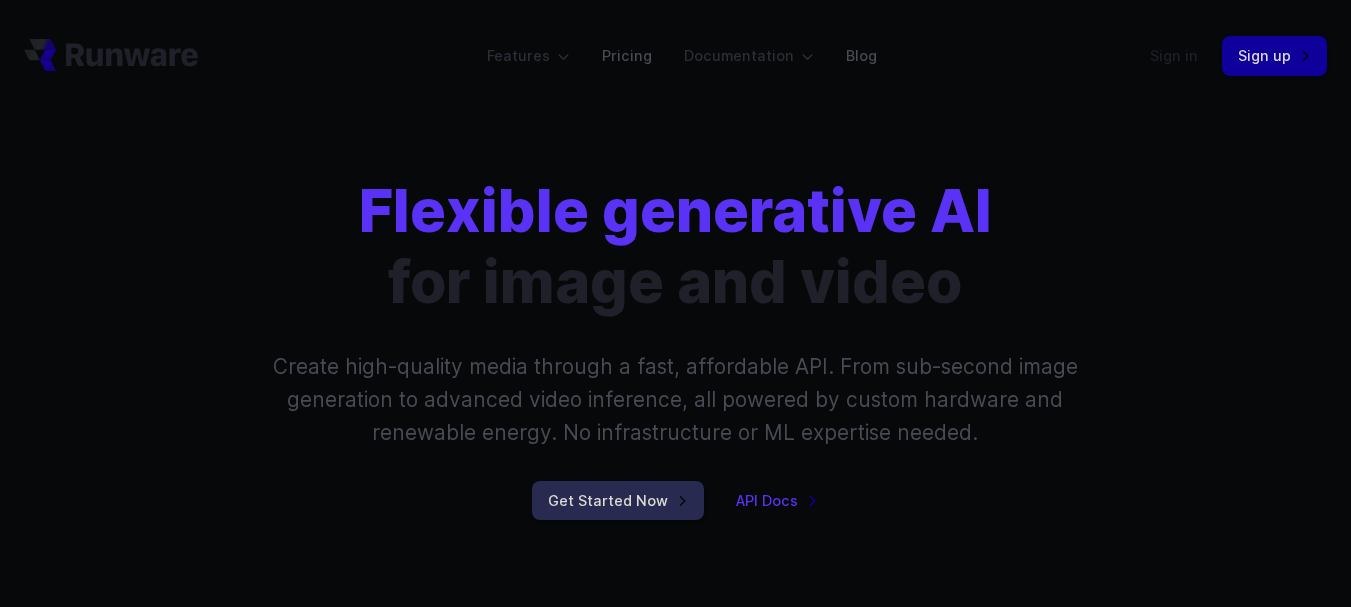 click on "Get Started Now" at bounding box center (618, 500) 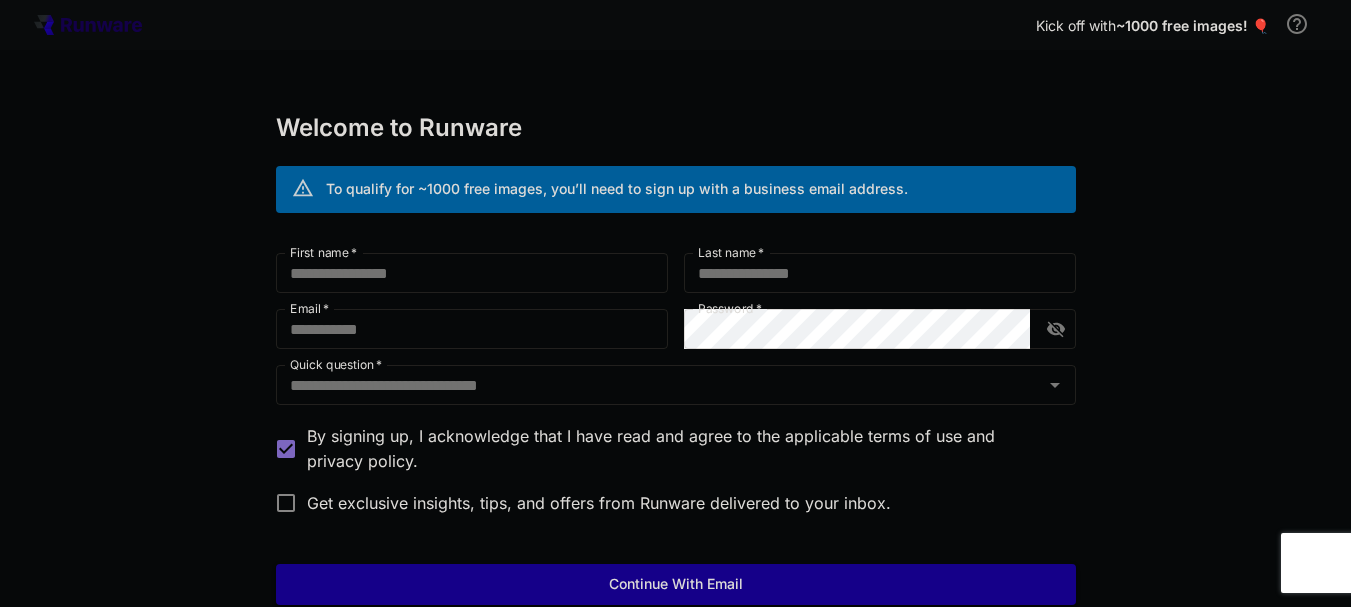 scroll, scrollTop: 0, scrollLeft: 0, axis: both 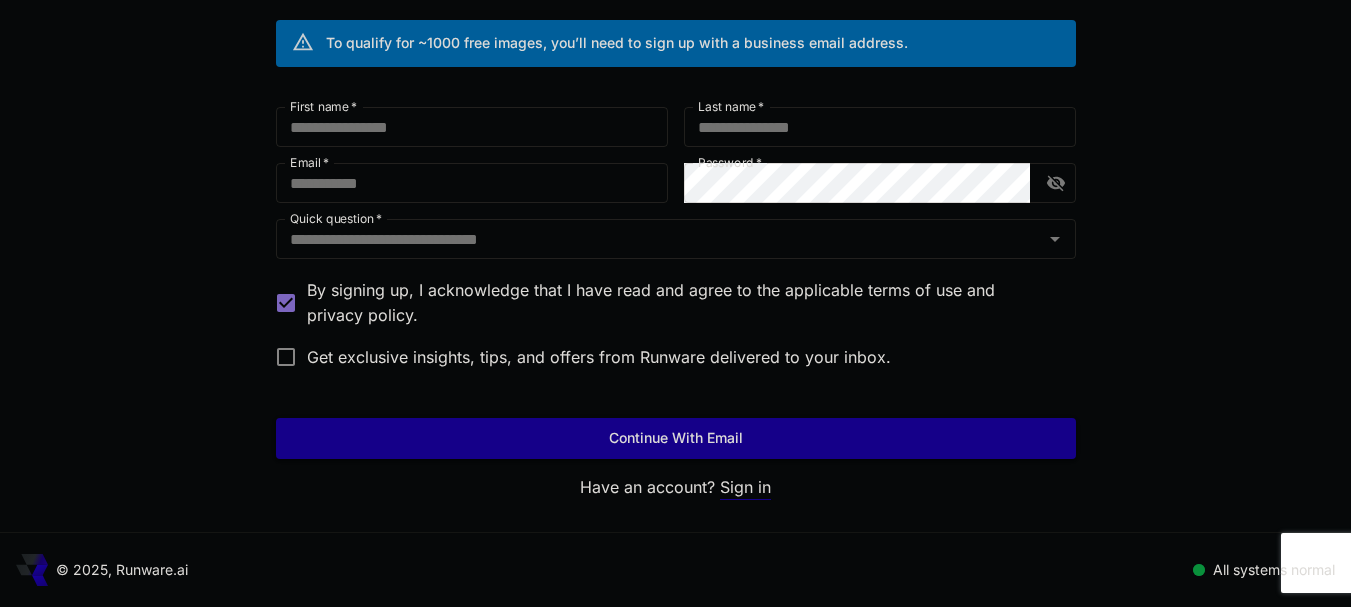 click on "Sign in" at bounding box center [745, 487] 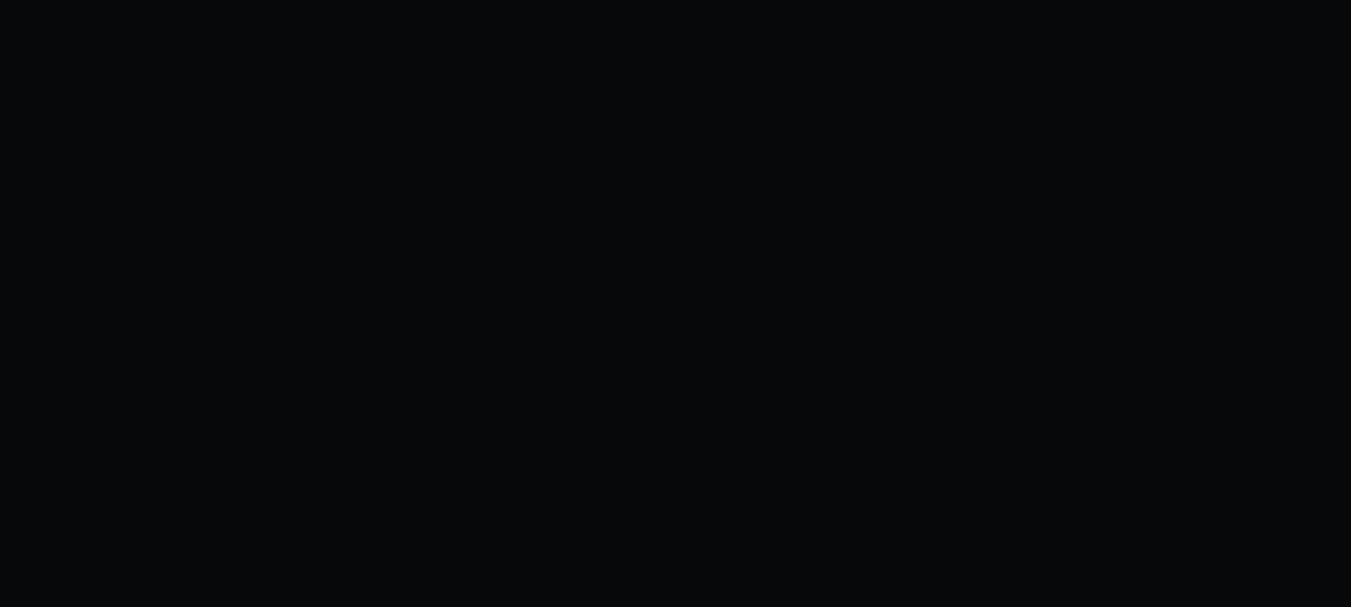 scroll, scrollTop: 0, scrollLeft: 0, axis: both 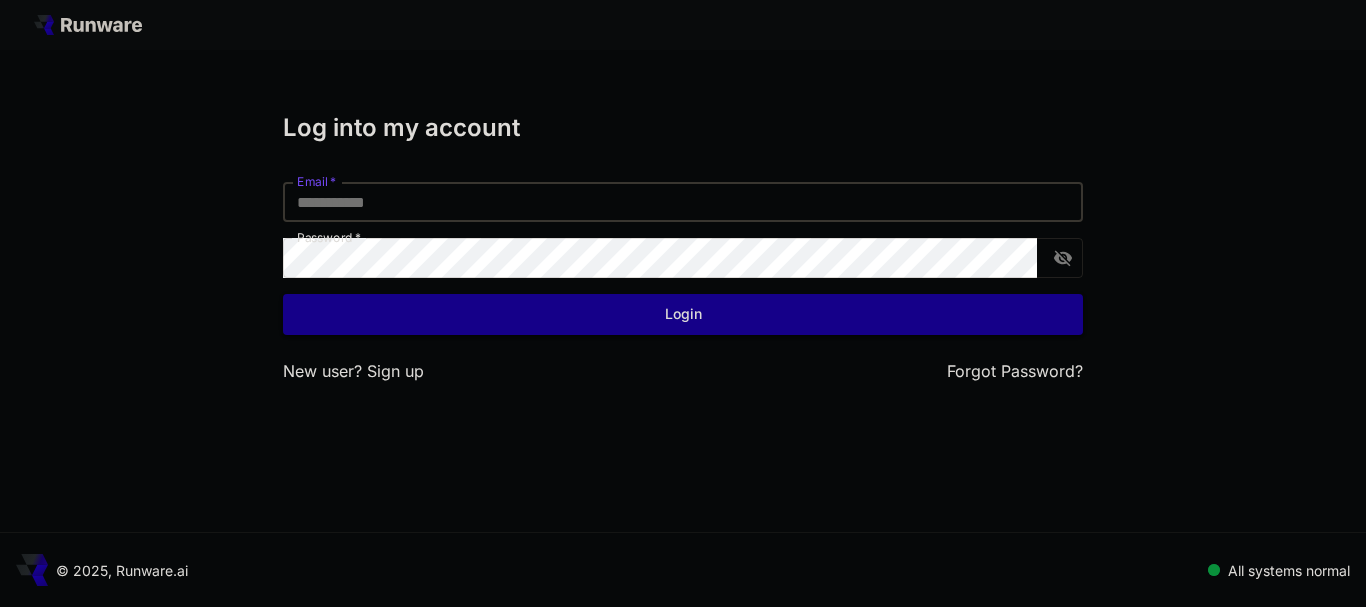 click on "Email   *" at bounding box center [683, 202] 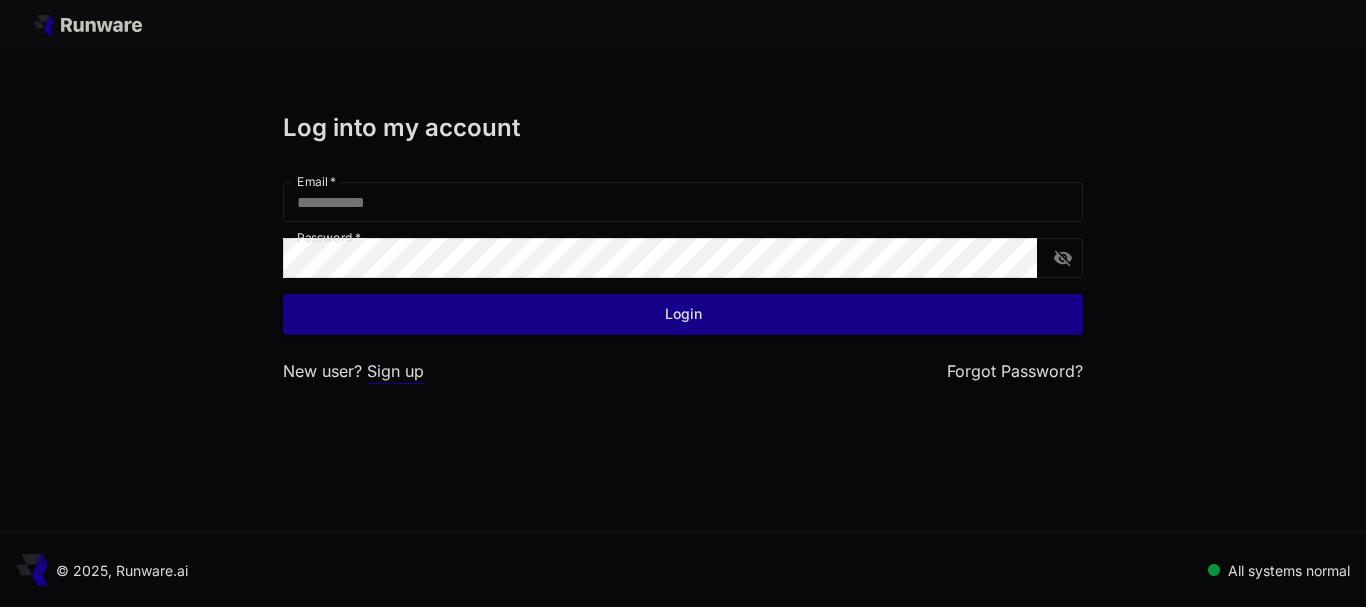 click on "Sign up" at bounding box center [395, 371] 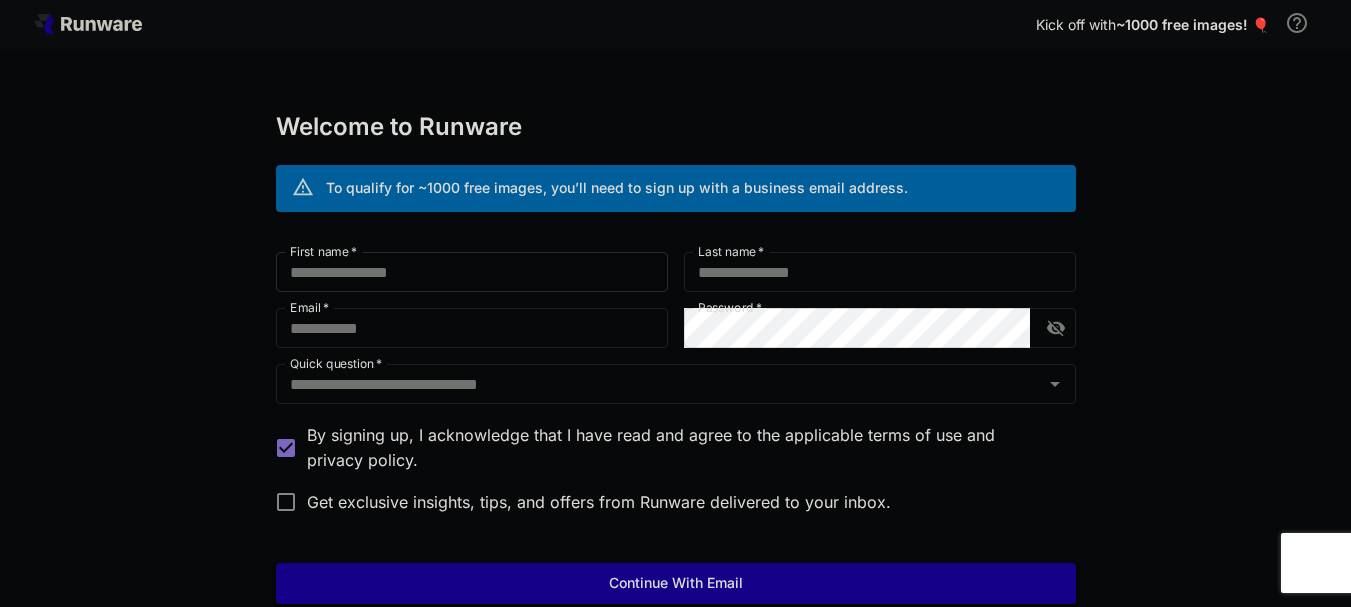 scroll, scrollTop: 0, scrollLeft: 0, axis: both 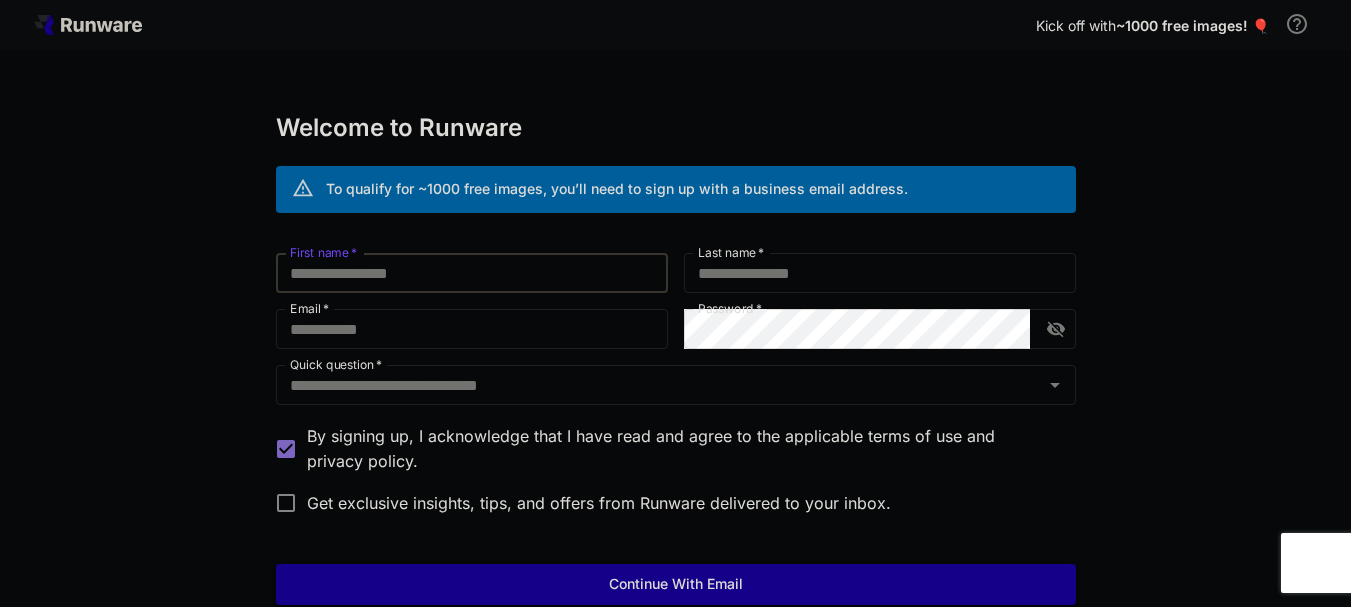 click on "First name   *" at bounding box center (472, 273) 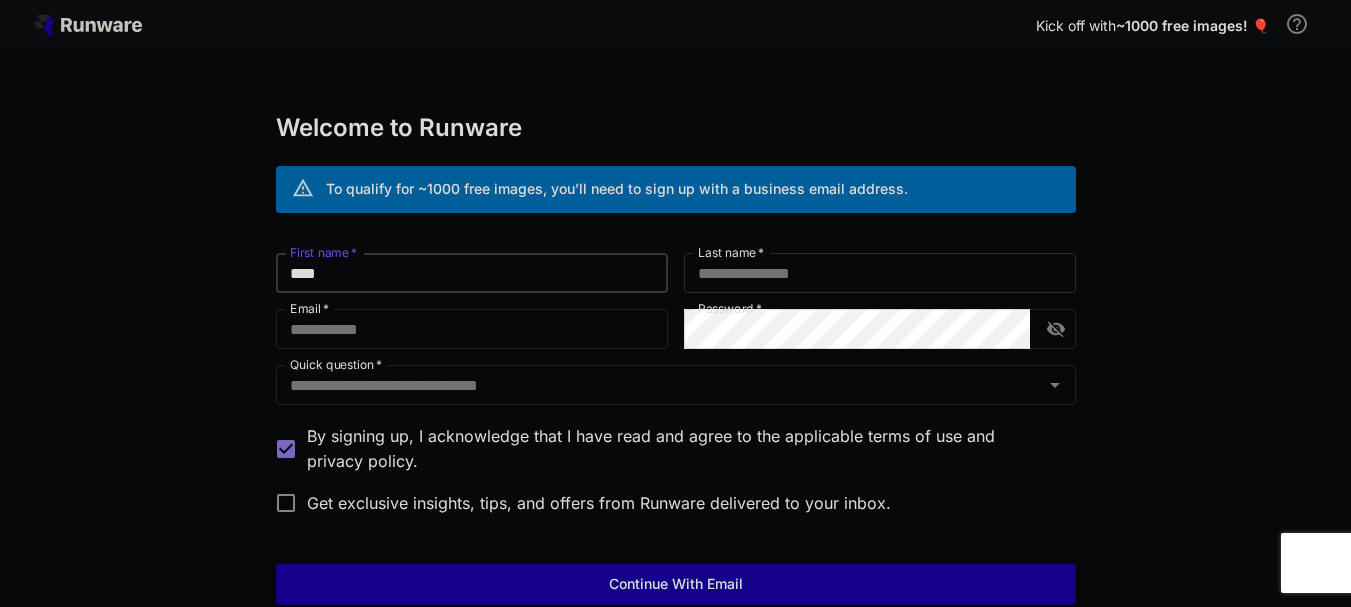 type on "****" 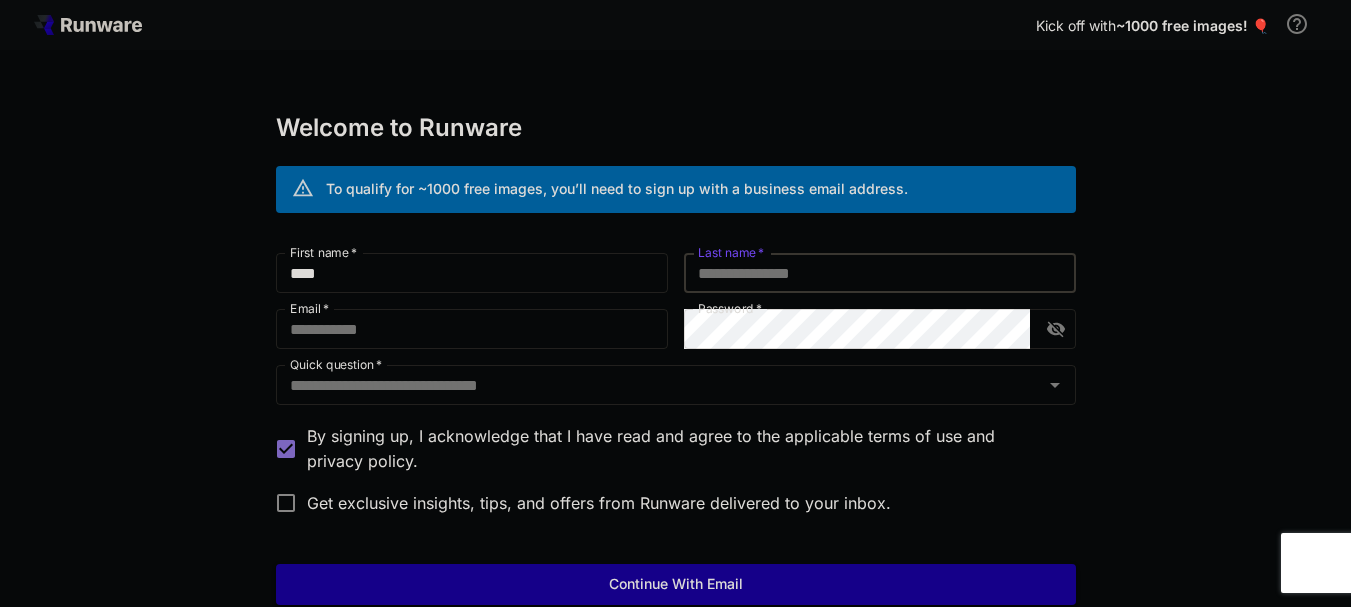 click on "Last name   *" at bounding box center (880, 273) 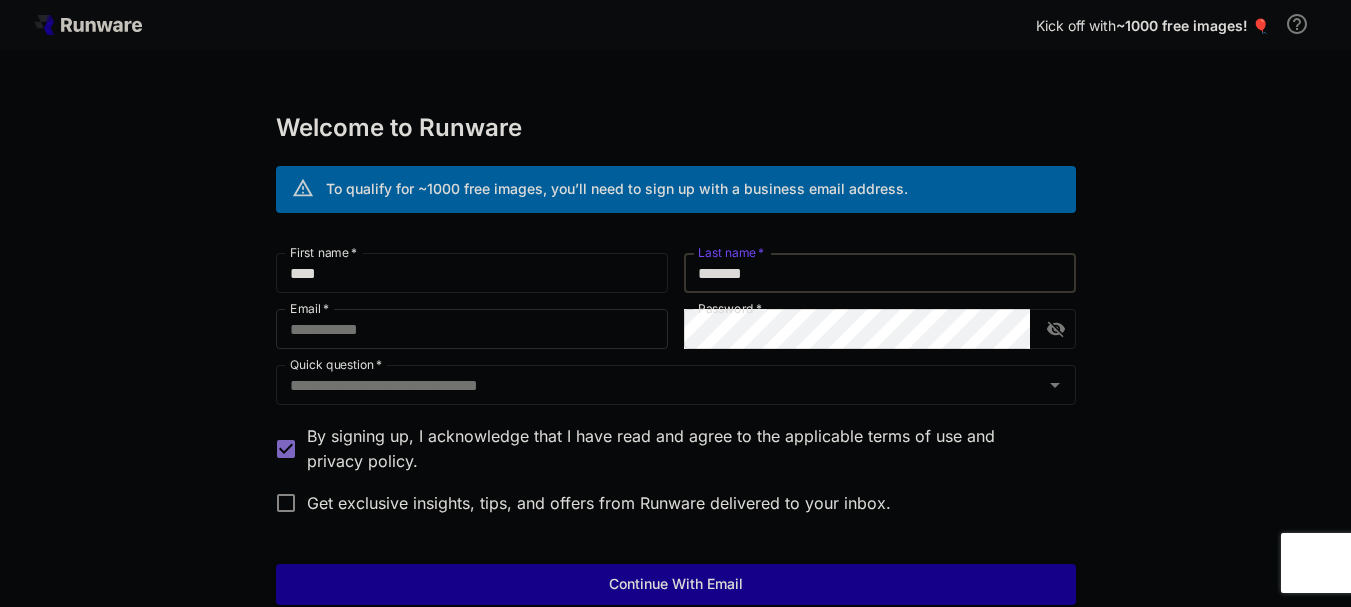 type on "*******" 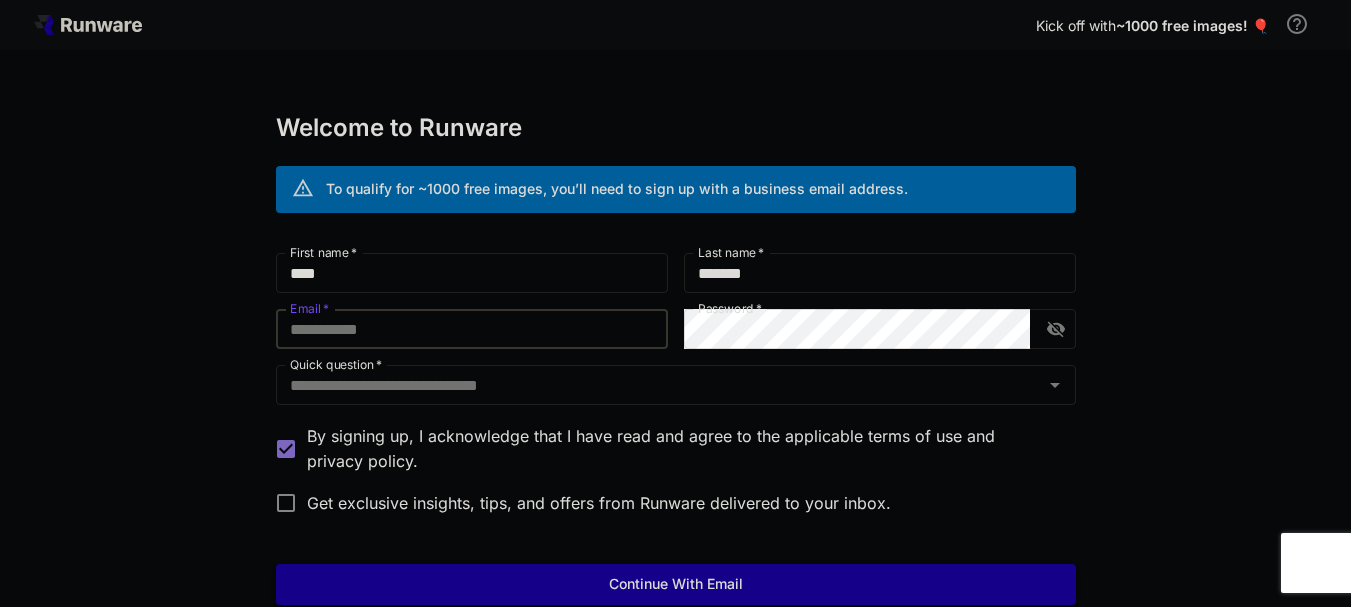 click on "Email   *" at bounding box center (472, 329) 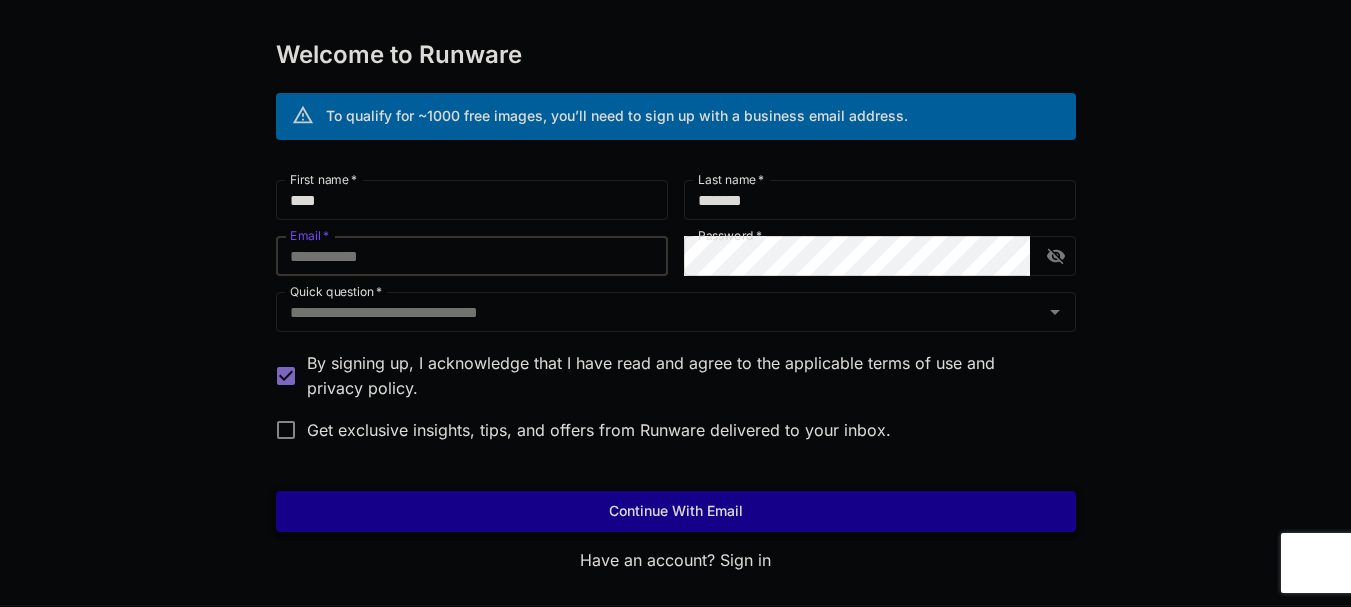 scroll, scrollTop: 146, scrollLeft: 0, axis: vertical 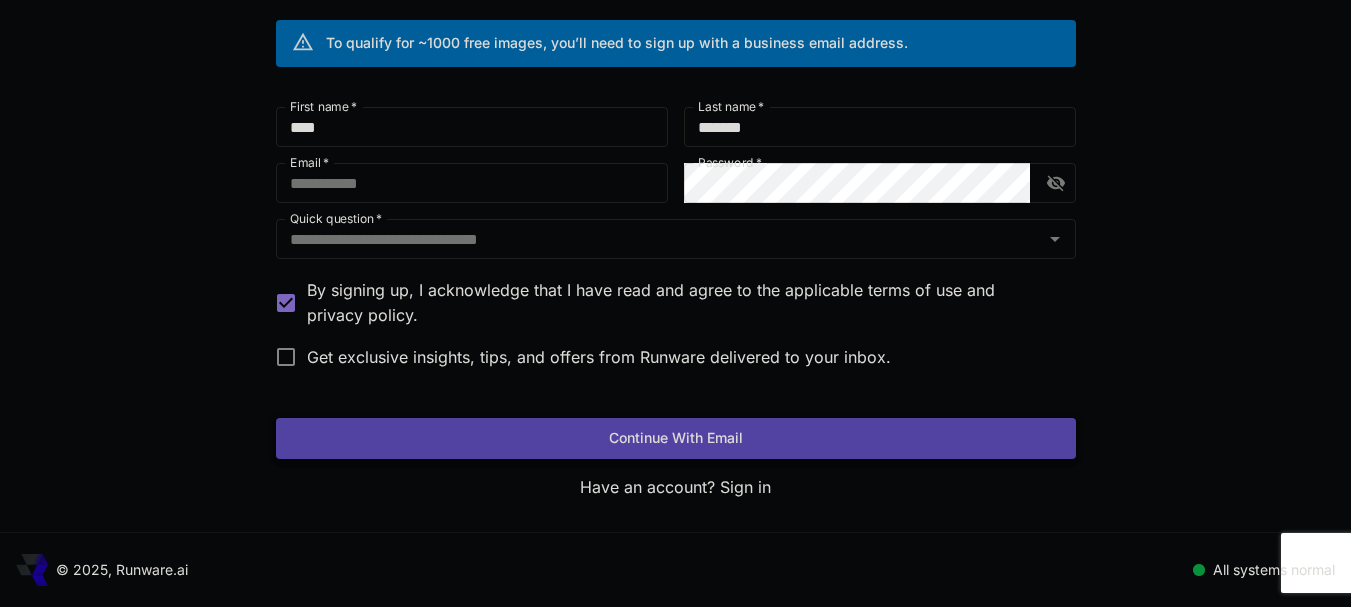 click on "Continue with email" at bounding box center (676, 438) 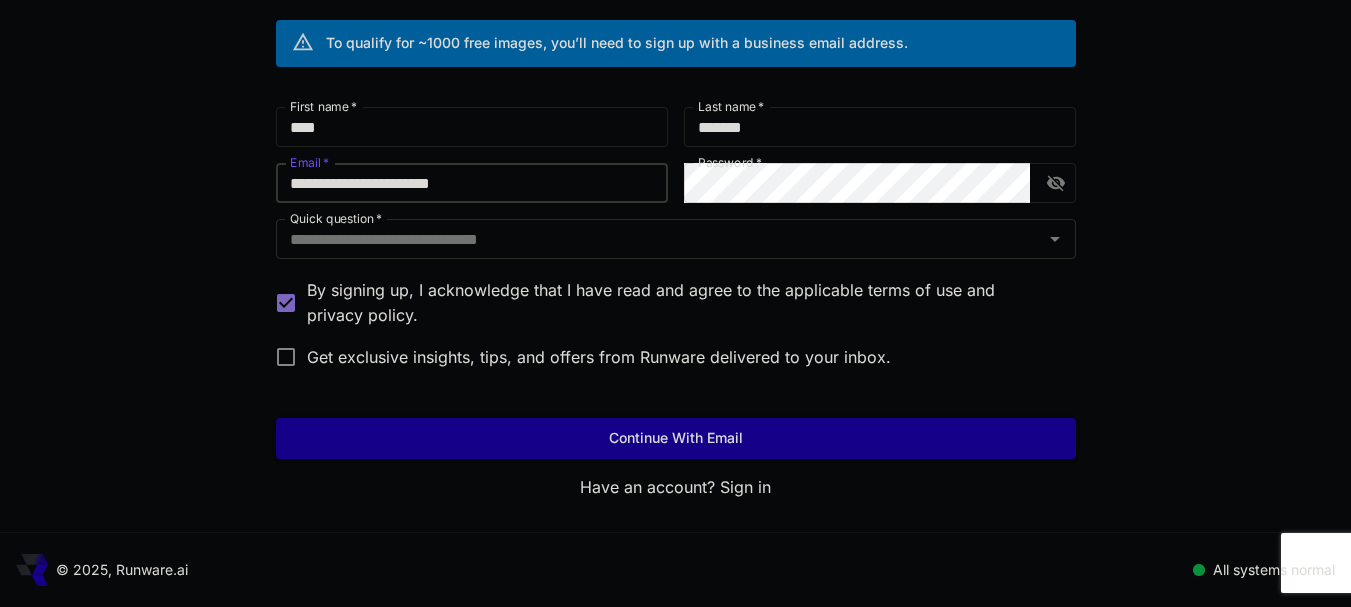 click 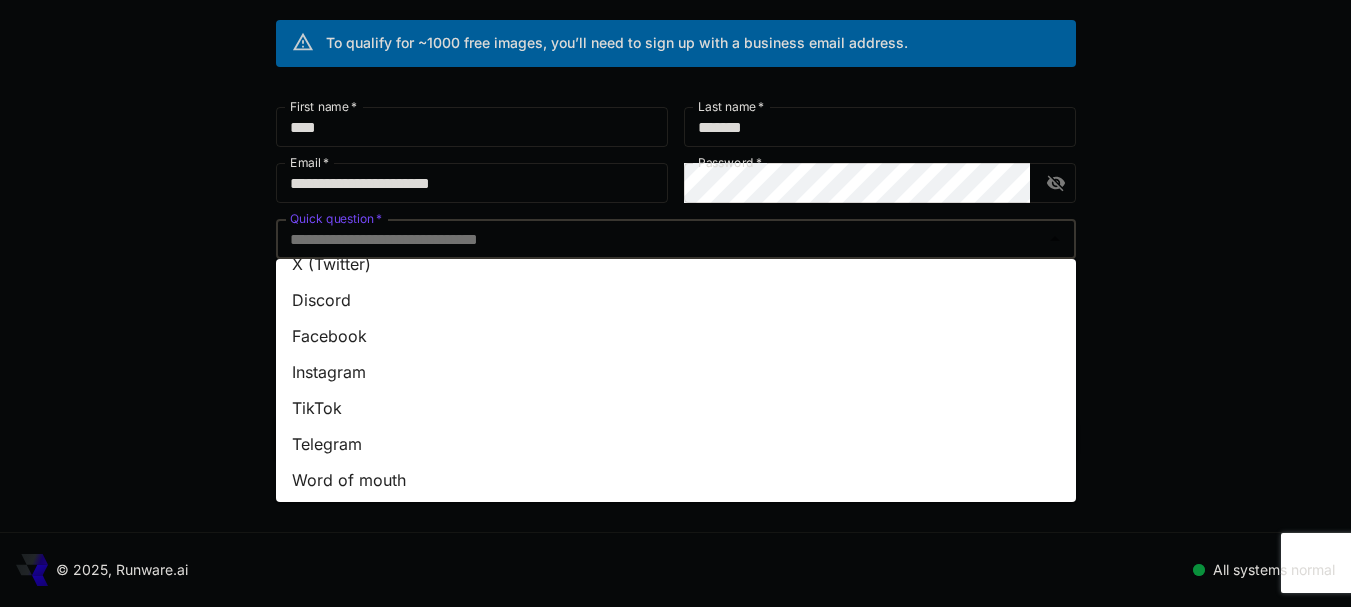 scroll, scrollTop: 313, scrollLeft: 0, axis: vertical 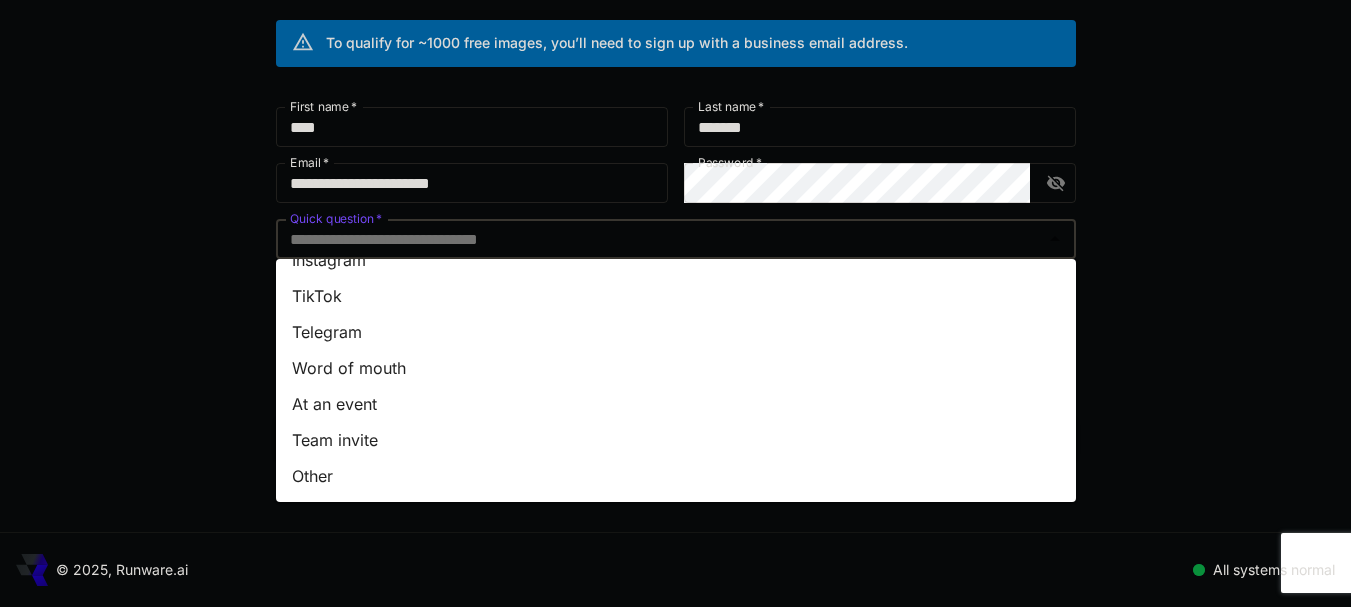 click on "TikTok" at bounding box center [676, 296] 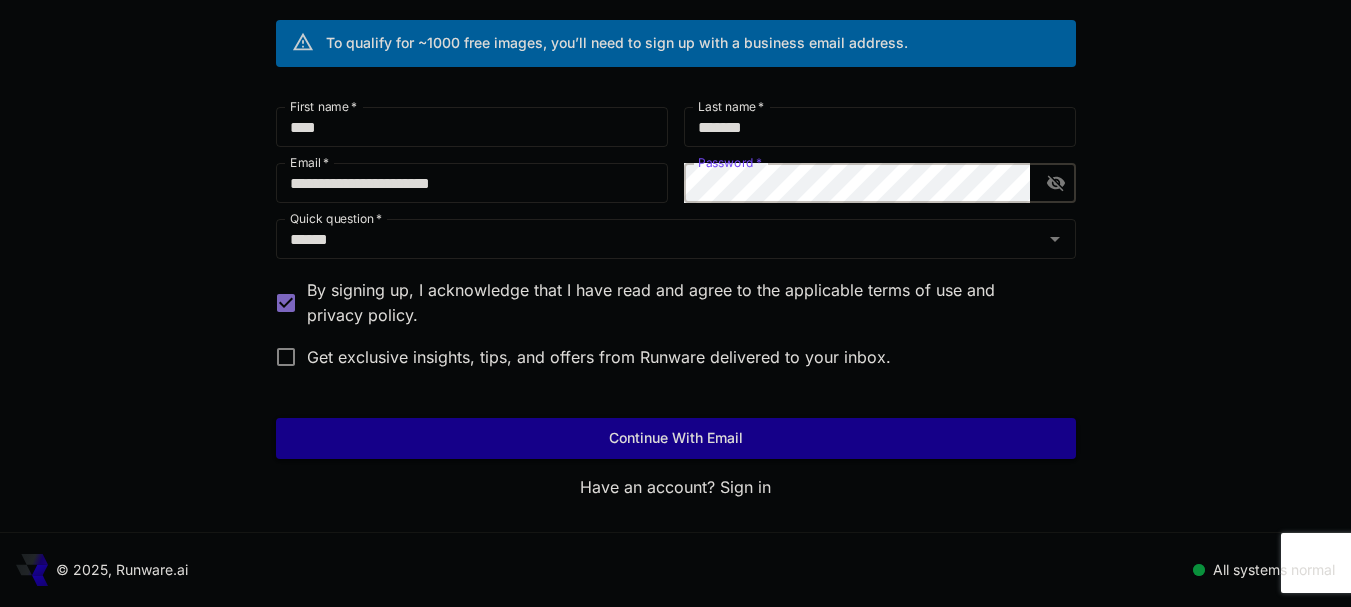 click on "**********" at bounding box center [676, 242] 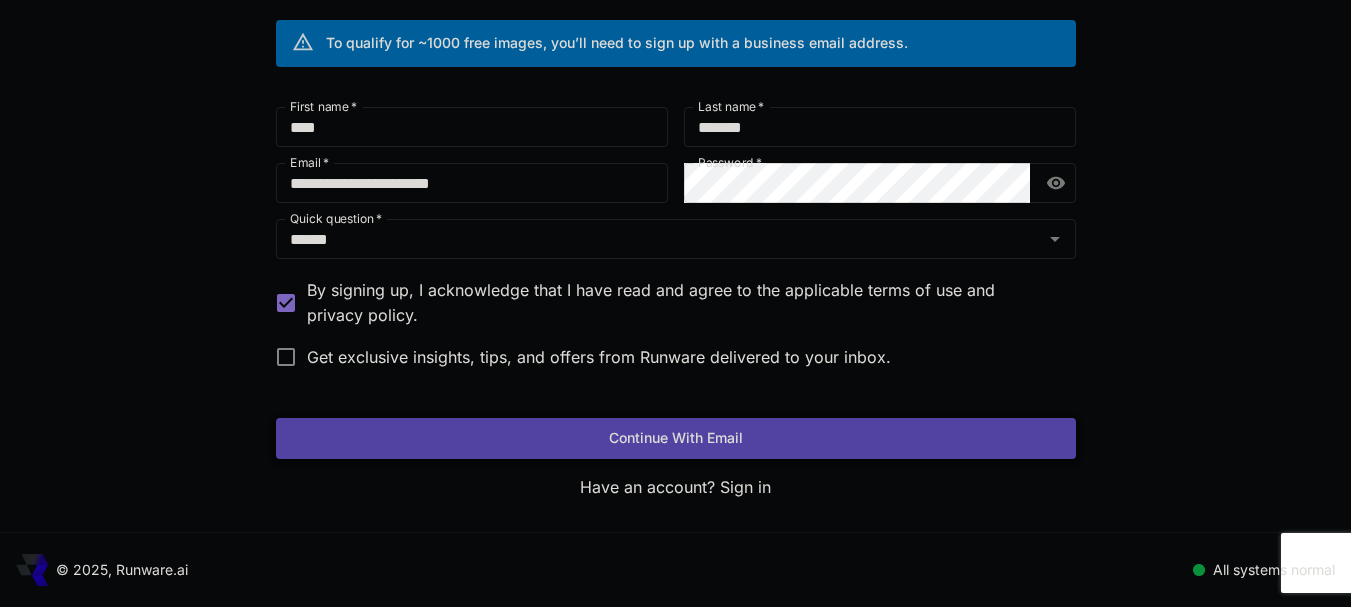click on "Continue with email" at bounding box center [676, 438] 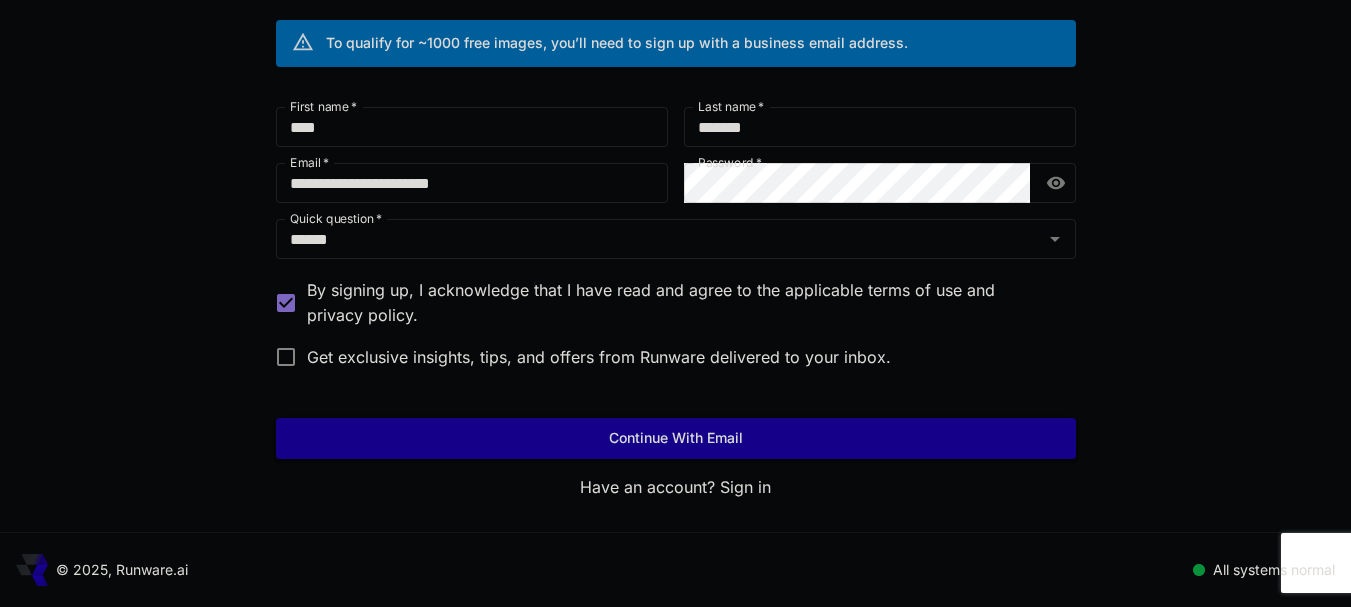 scroll, scrollTop: 0, scrollLeft: 0, axis: both 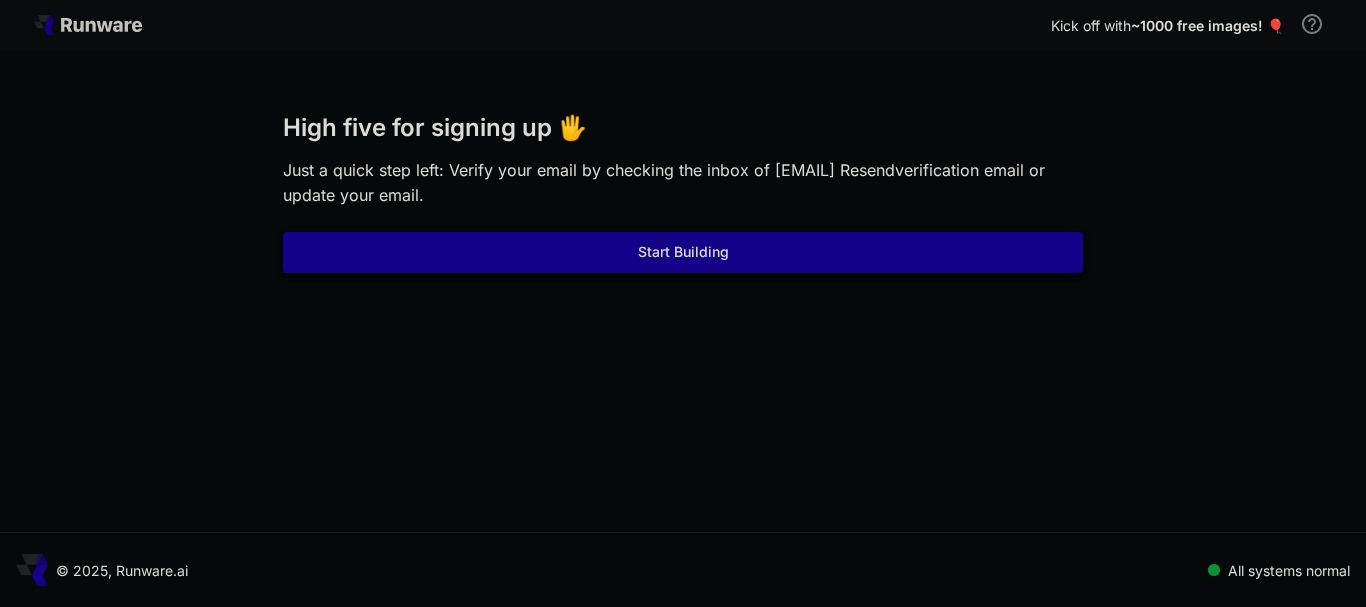 click on "Start Building" at bounding box center (683, 252) 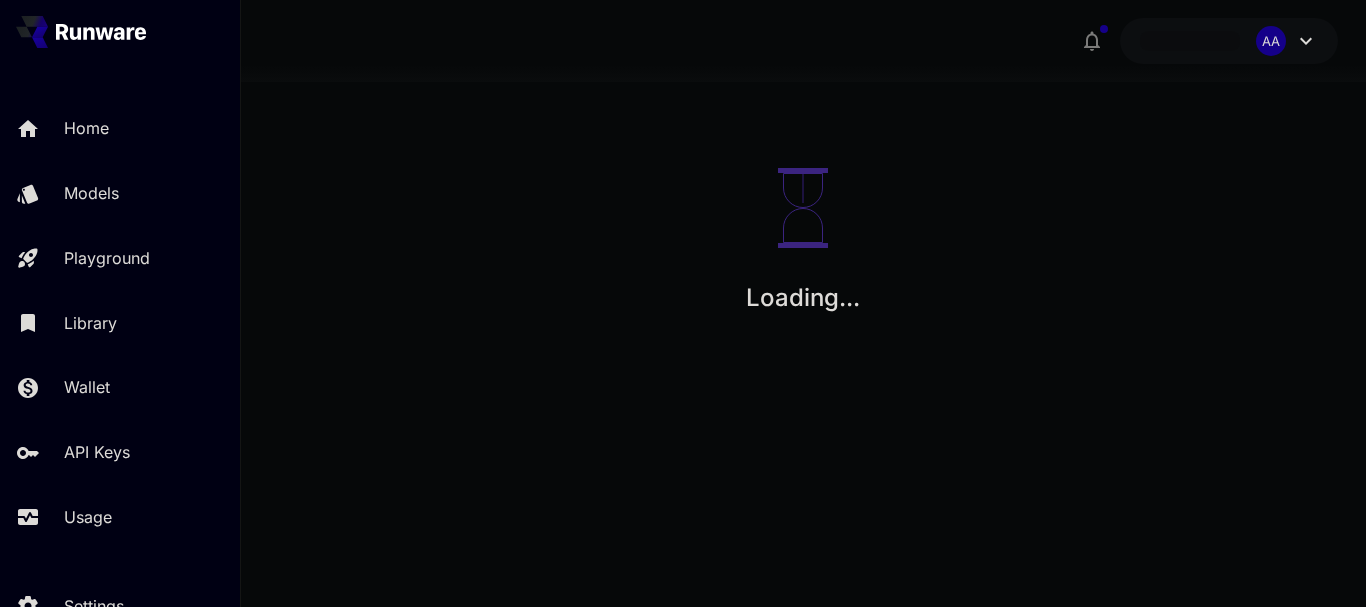 scroll, scrollTop: 0, scrollLeft: 0, axis: both 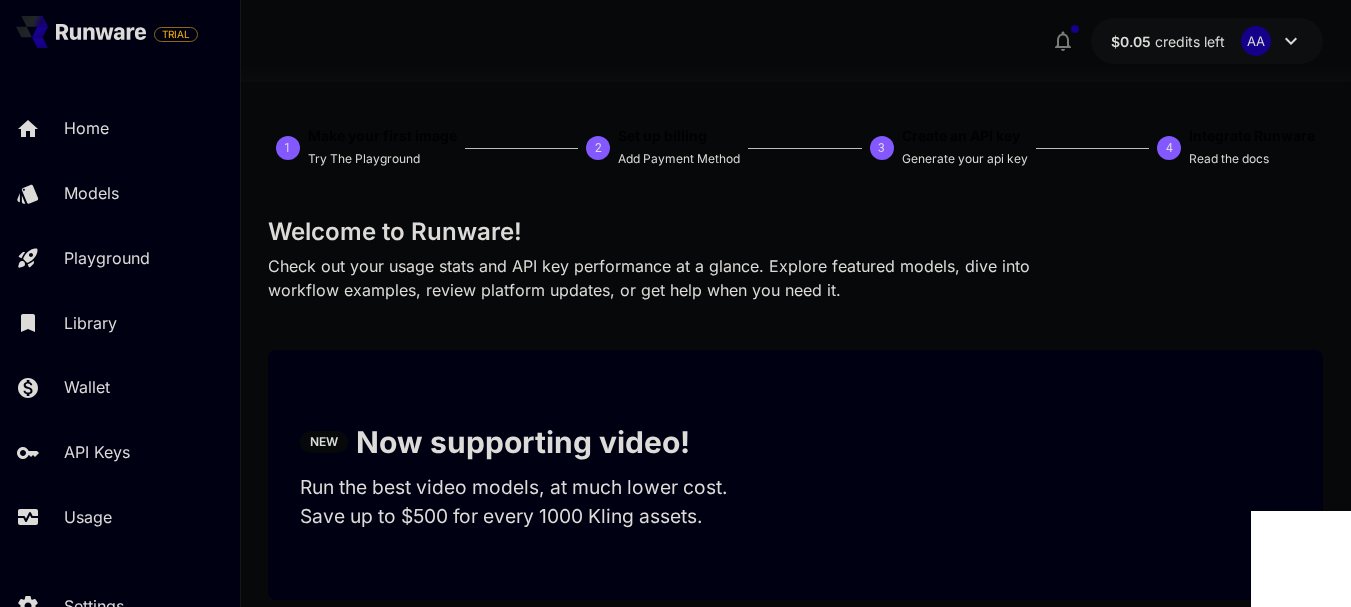 click 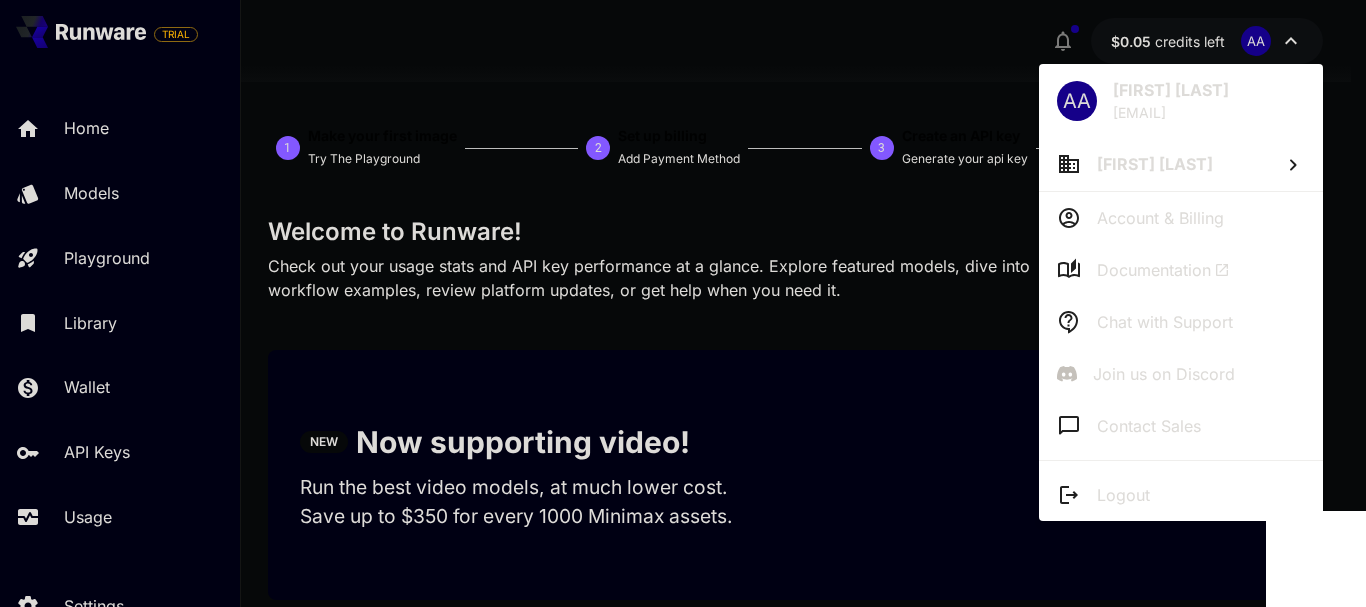 click at bounding box center [683, 303] 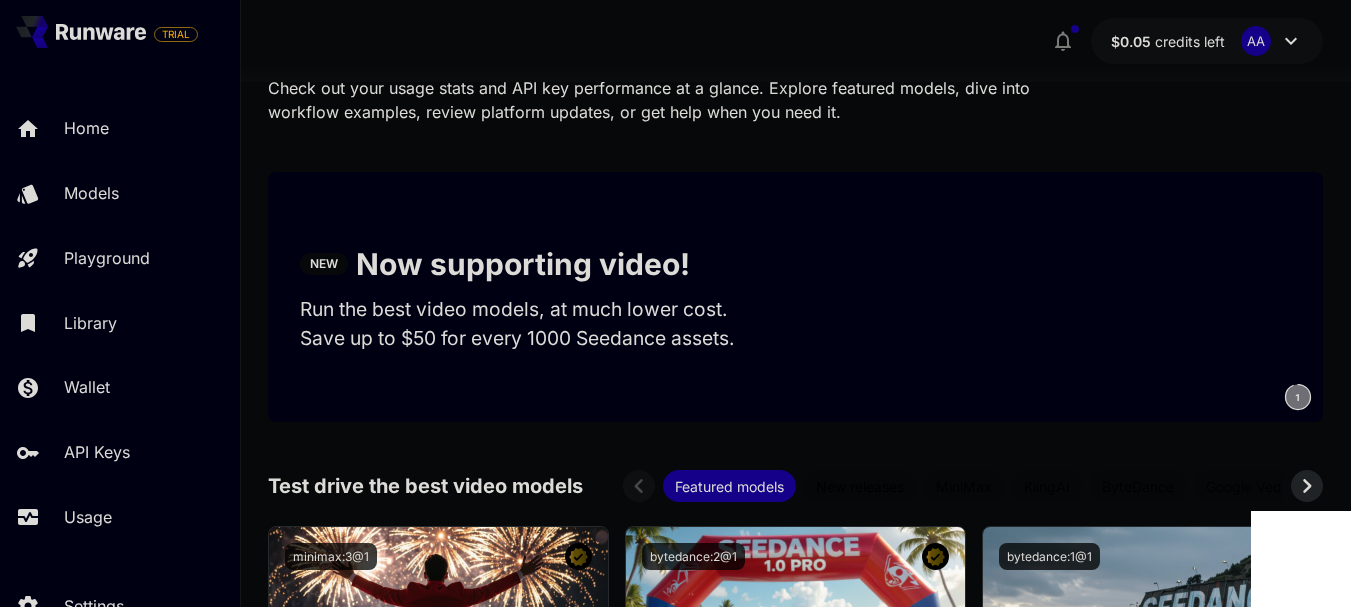 scroll, scrollTop: 0, scrollLeft: 0, axis: both 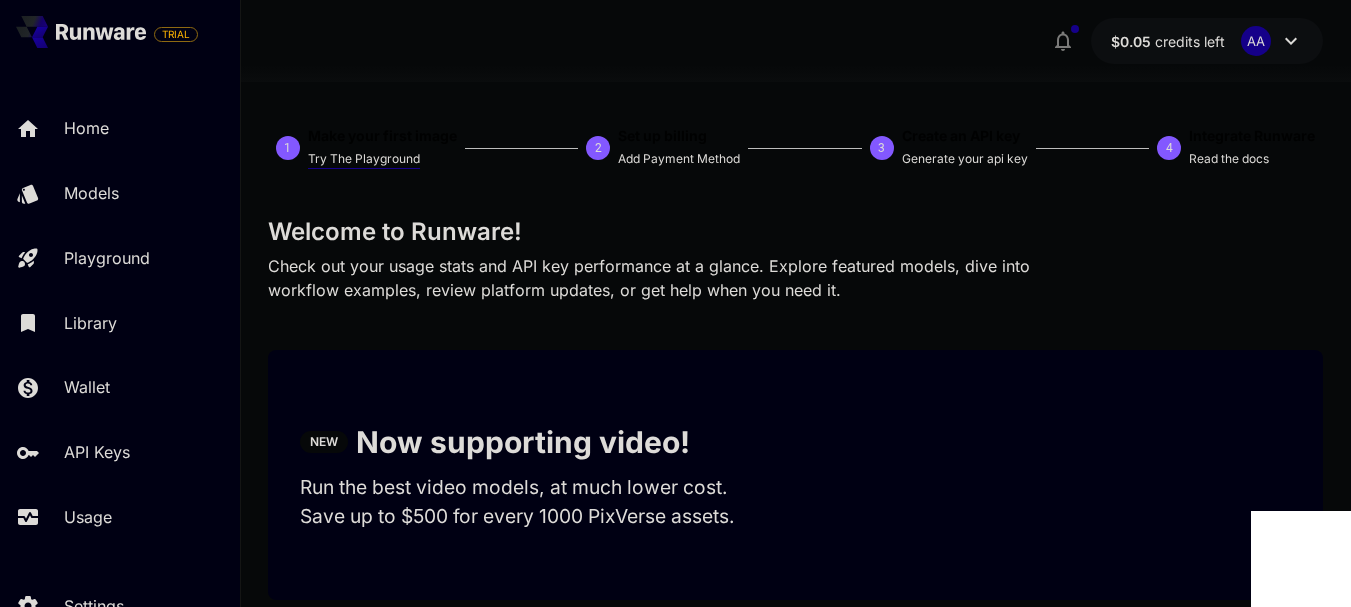 click on "Try The Playground" at bounding box center (364, 159) 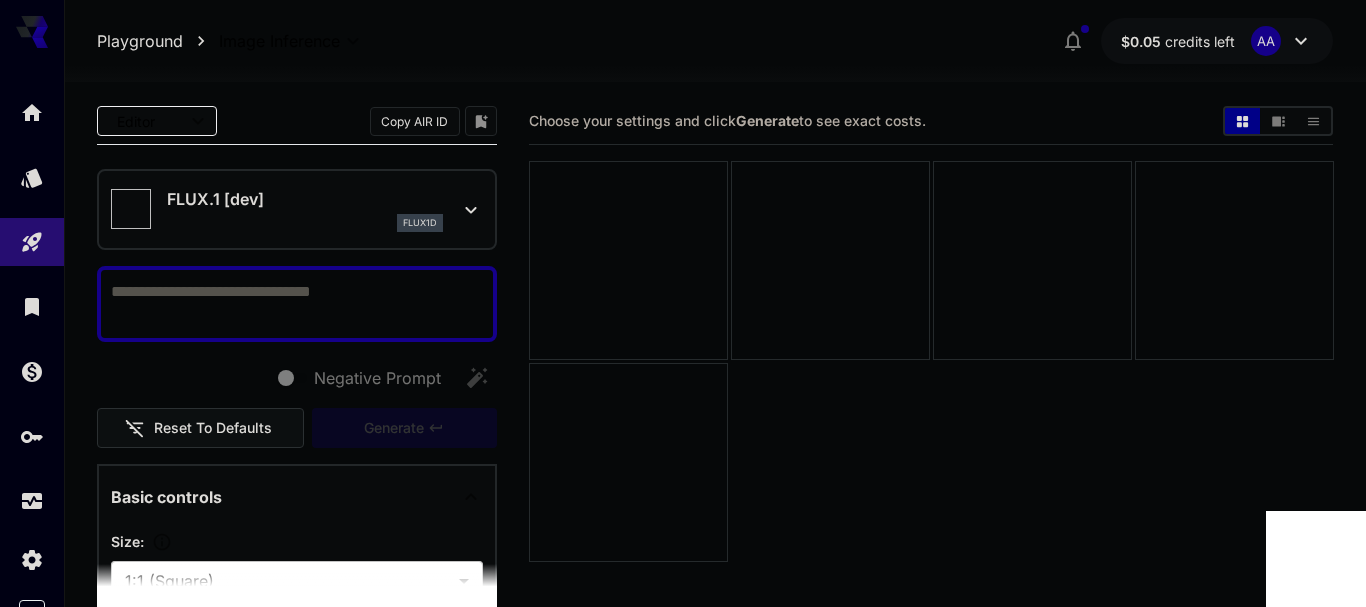type on "**********" 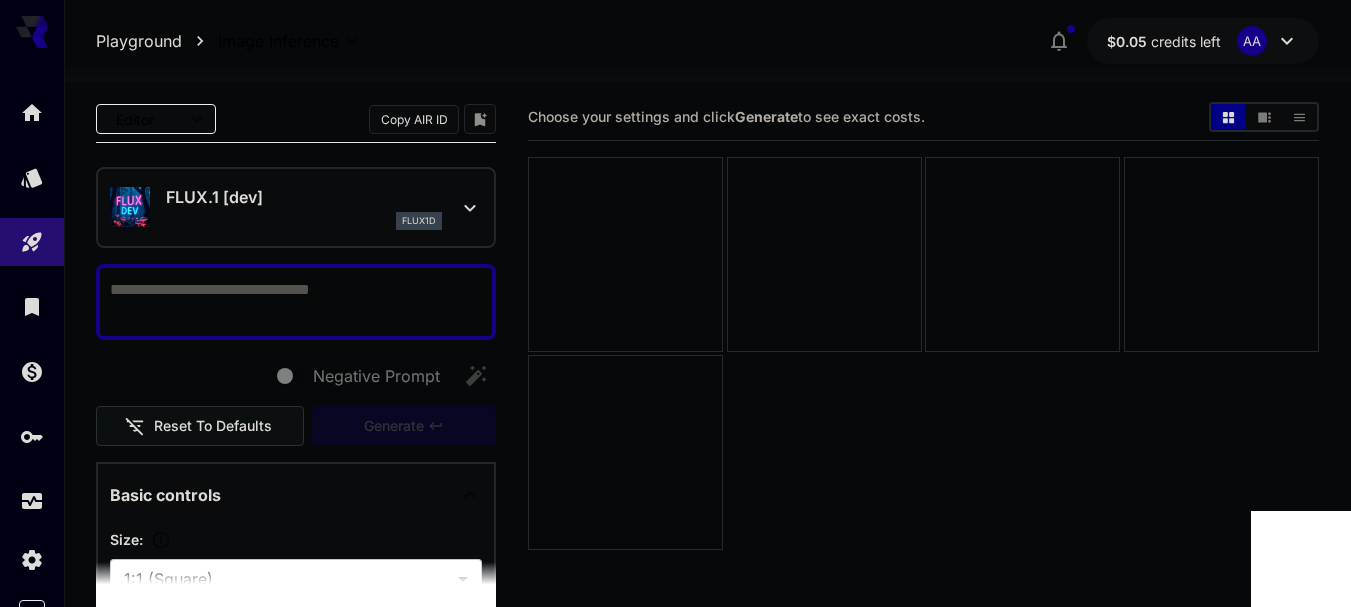 scroll, scrollTop: 0, scrollLeft: 0, axis: both 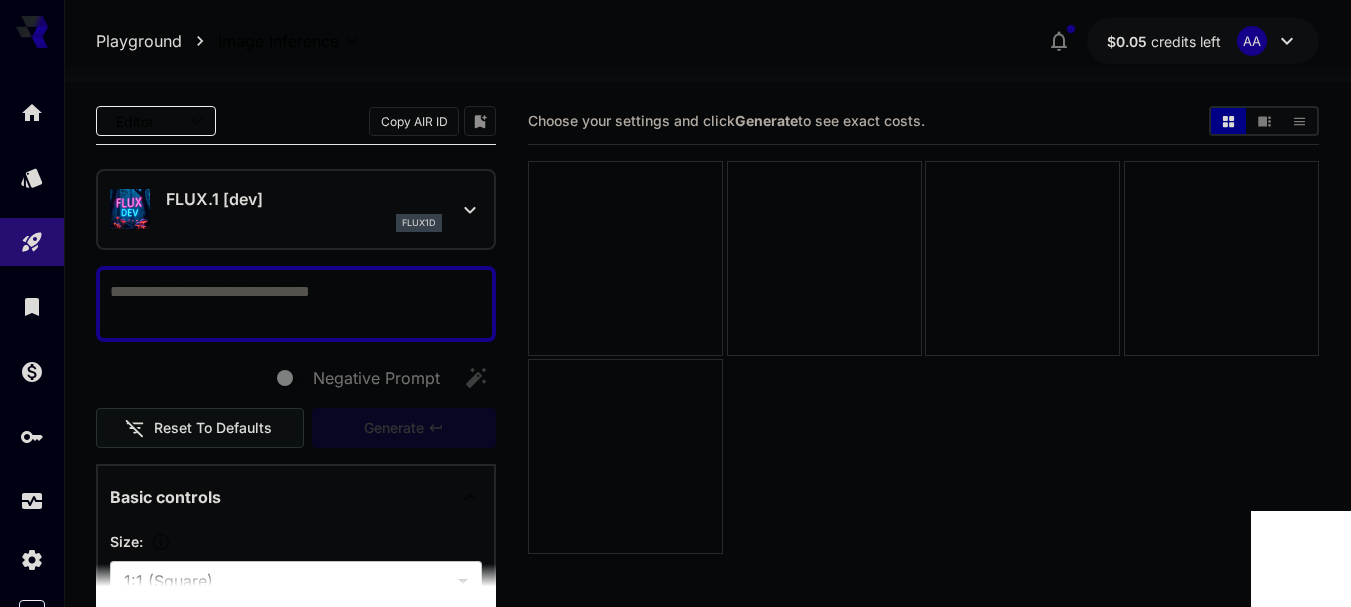 click on "Negative Prompt" at bounding box center (296, 304) 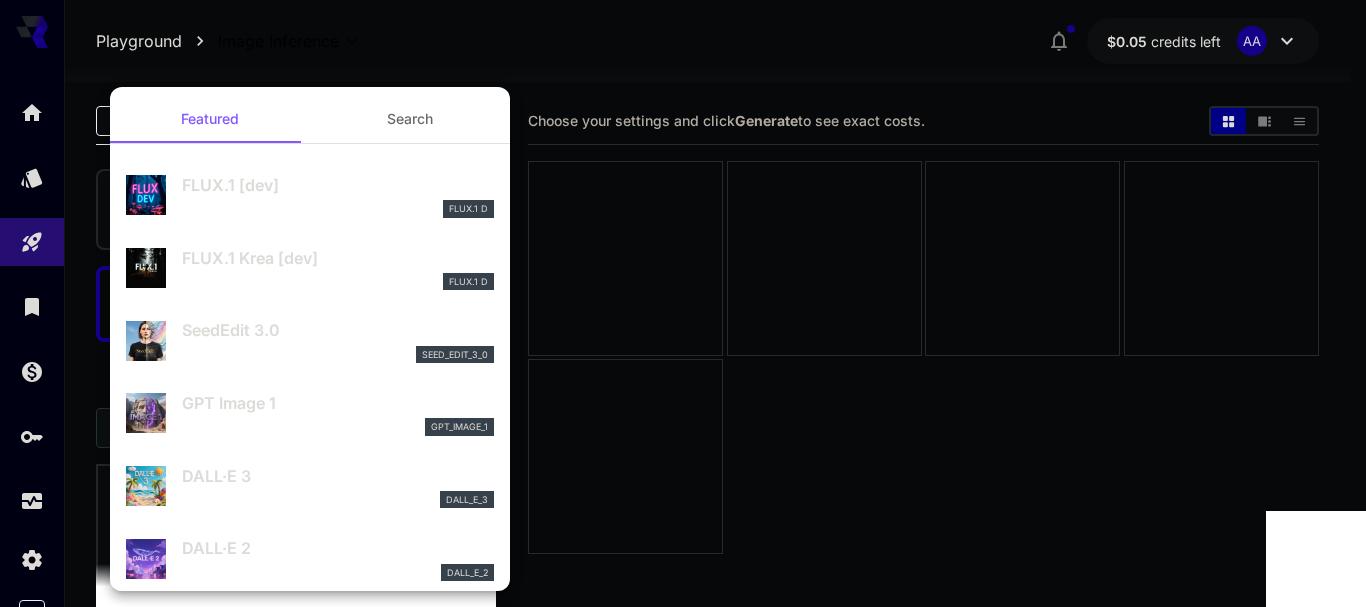 click on "FLUX.1 [dev]" at bounding box center (338, 185) 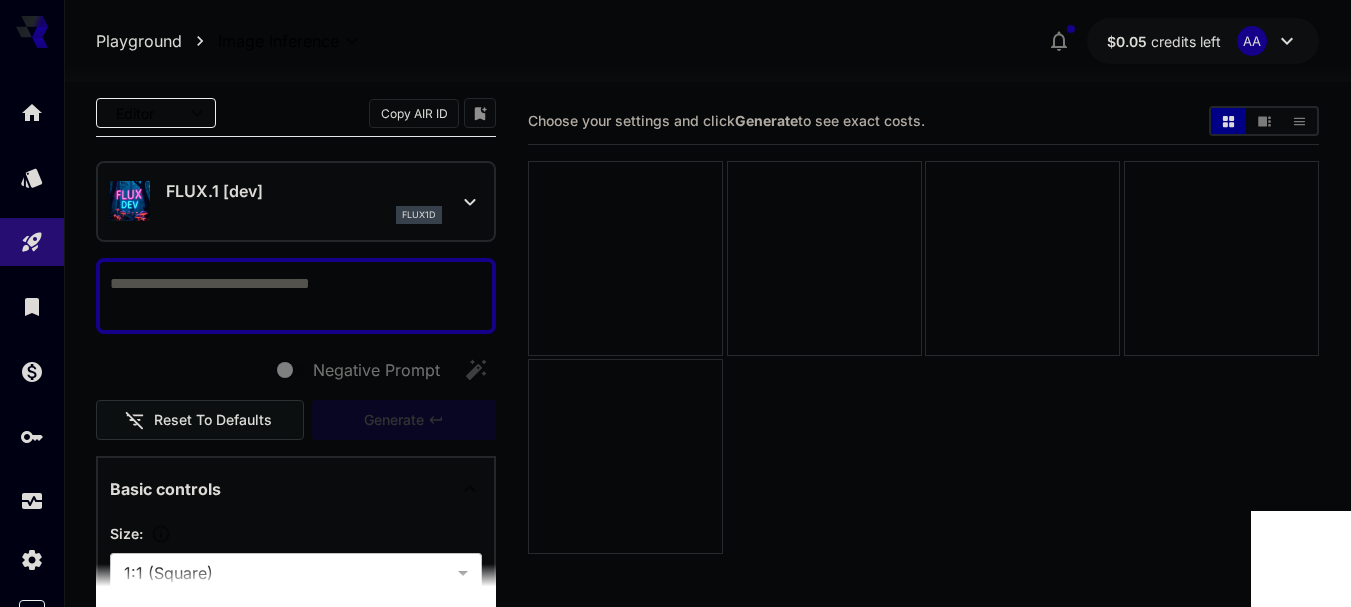 scroll, scrollTop: 0, scrollLeft: 0, axis: both 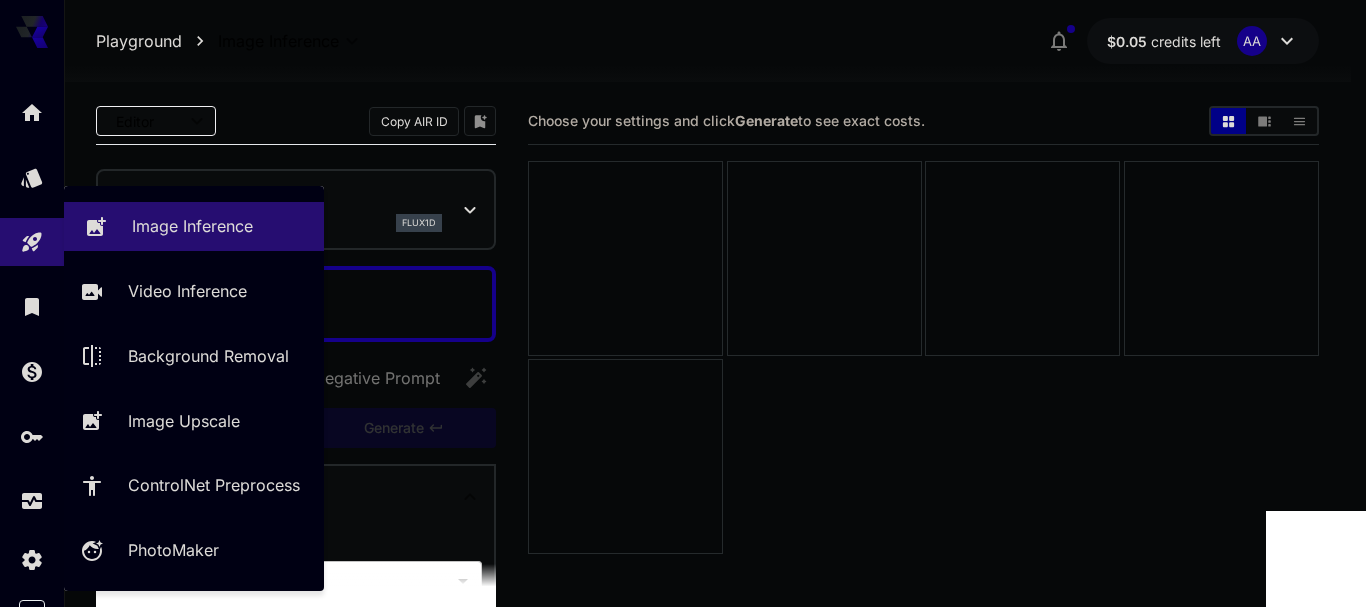 click on "Image Inference" at bounding box center (192, 226) 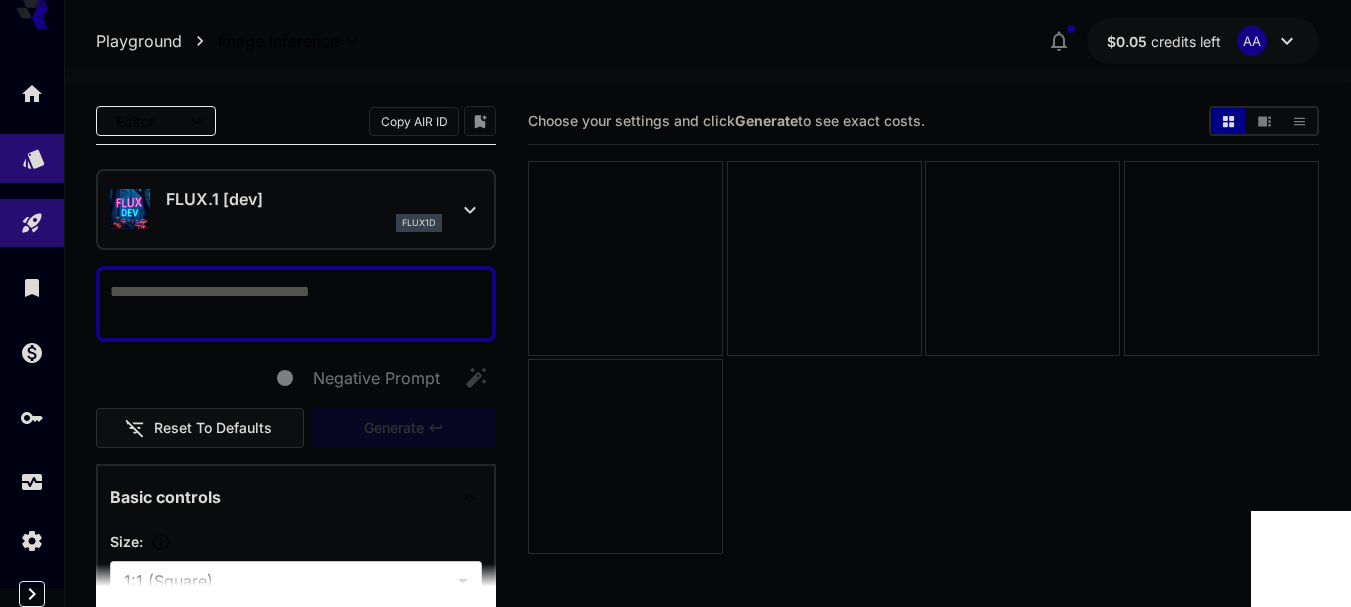 scroll, scrollTop: 0, scrollLeft: 0, axis: both 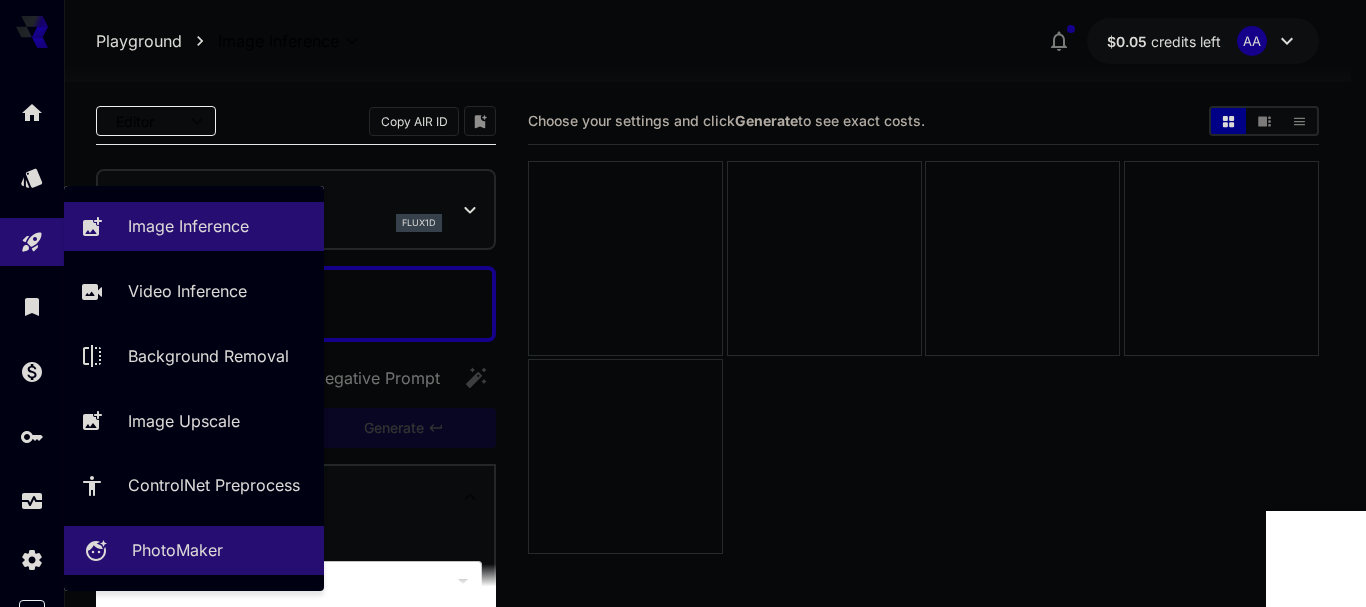 click on "PhotoMaker" at bounding box center [177, 550] 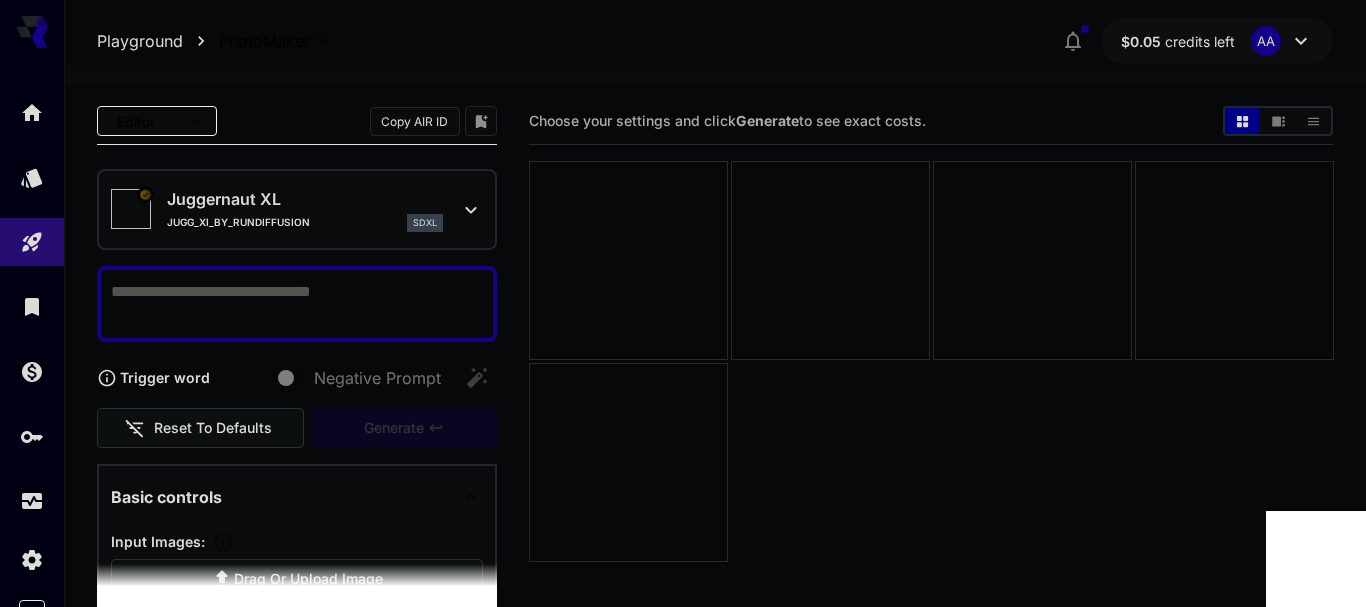type on "*********" 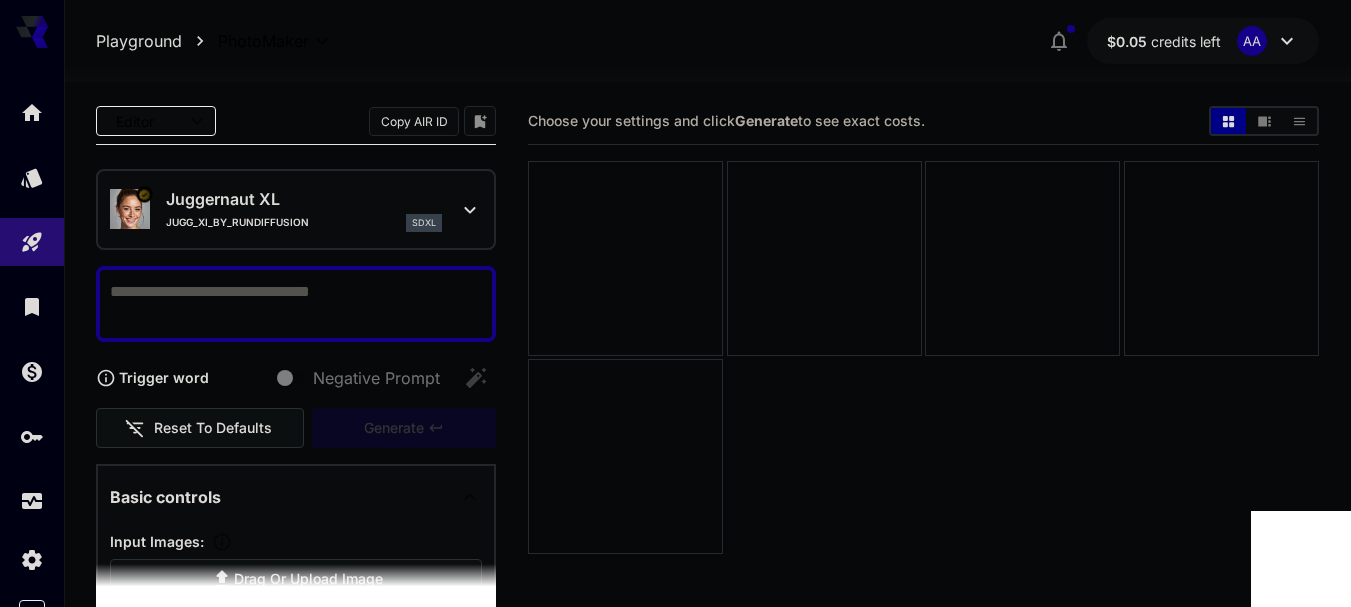 drag, startPoint x: 227, startPoint y: 303, endPoint x: 190, endPoint y: 296, distance: 37.65634 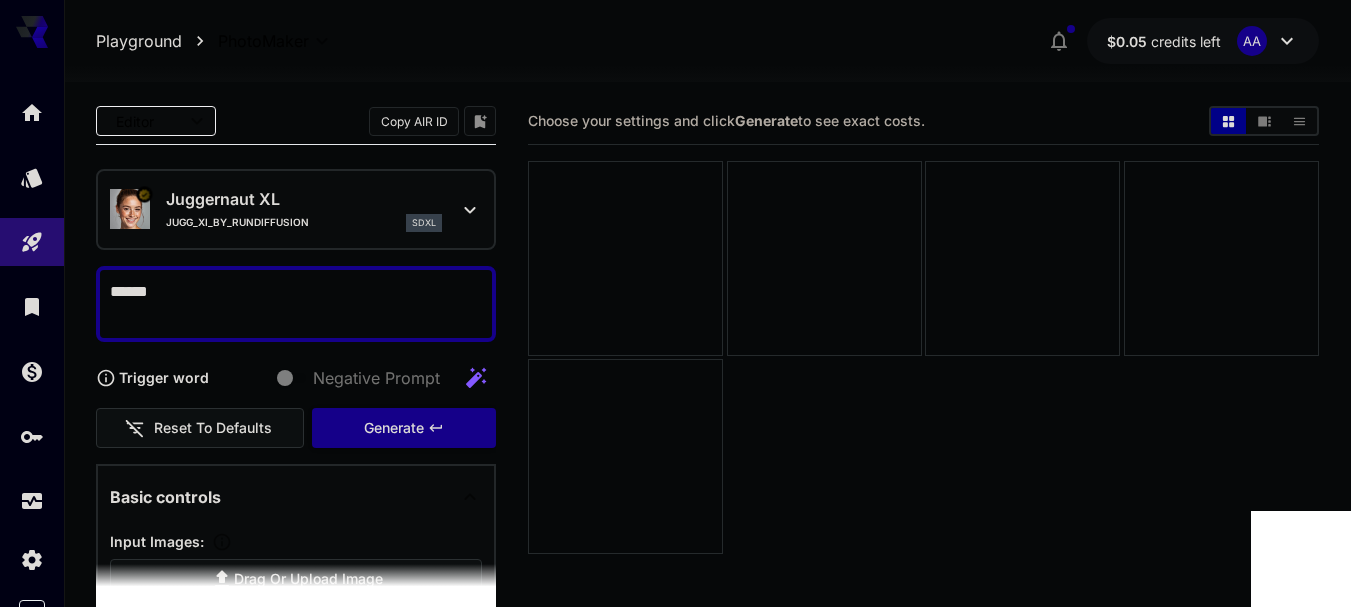 click on "*****" at bounding box center [288, 304] 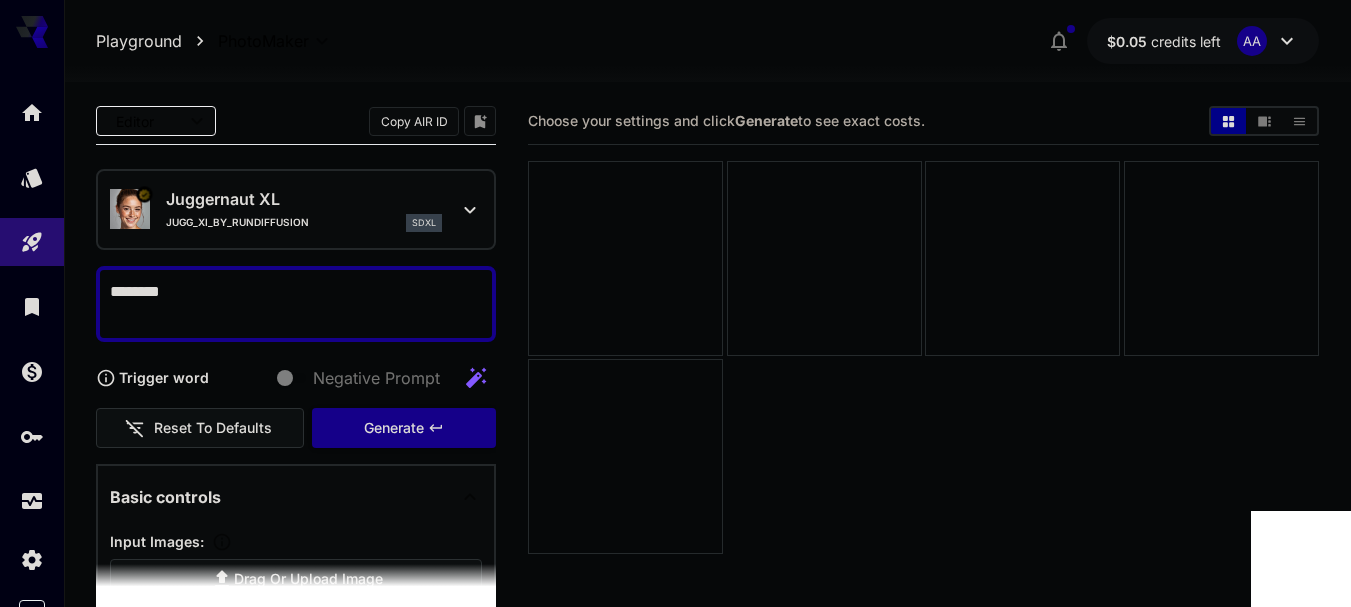 click on "*******" at bounding box center [288, 304] 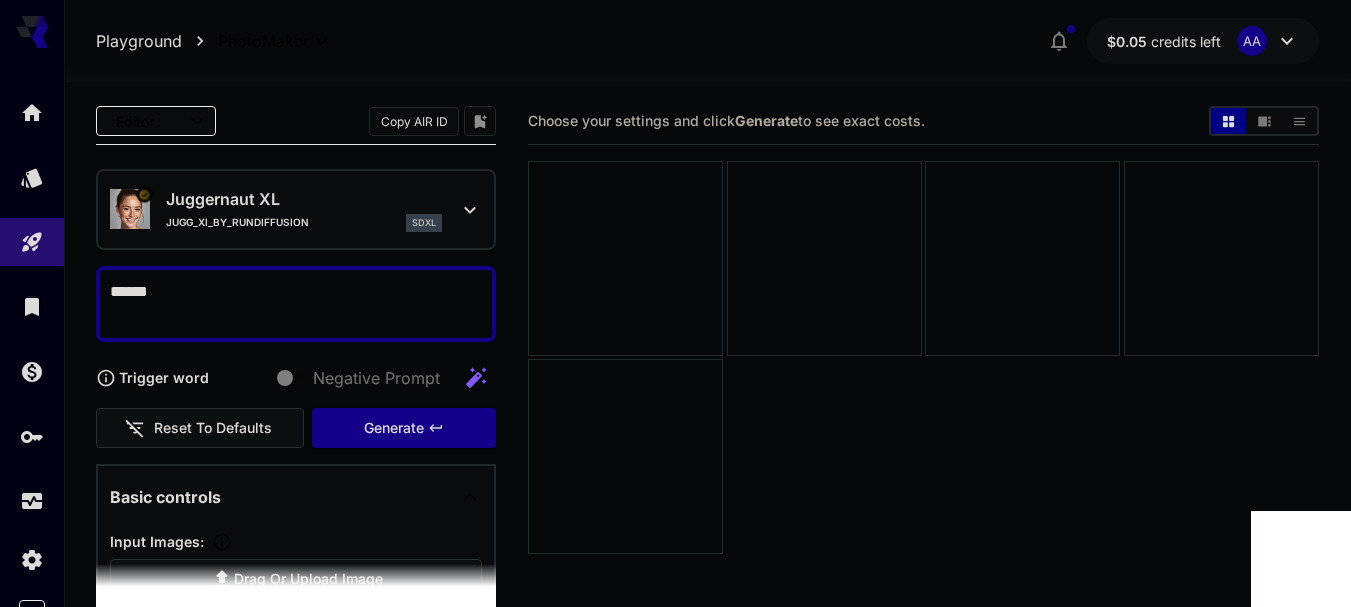 click on "*****" at bounding box center (288, 304) 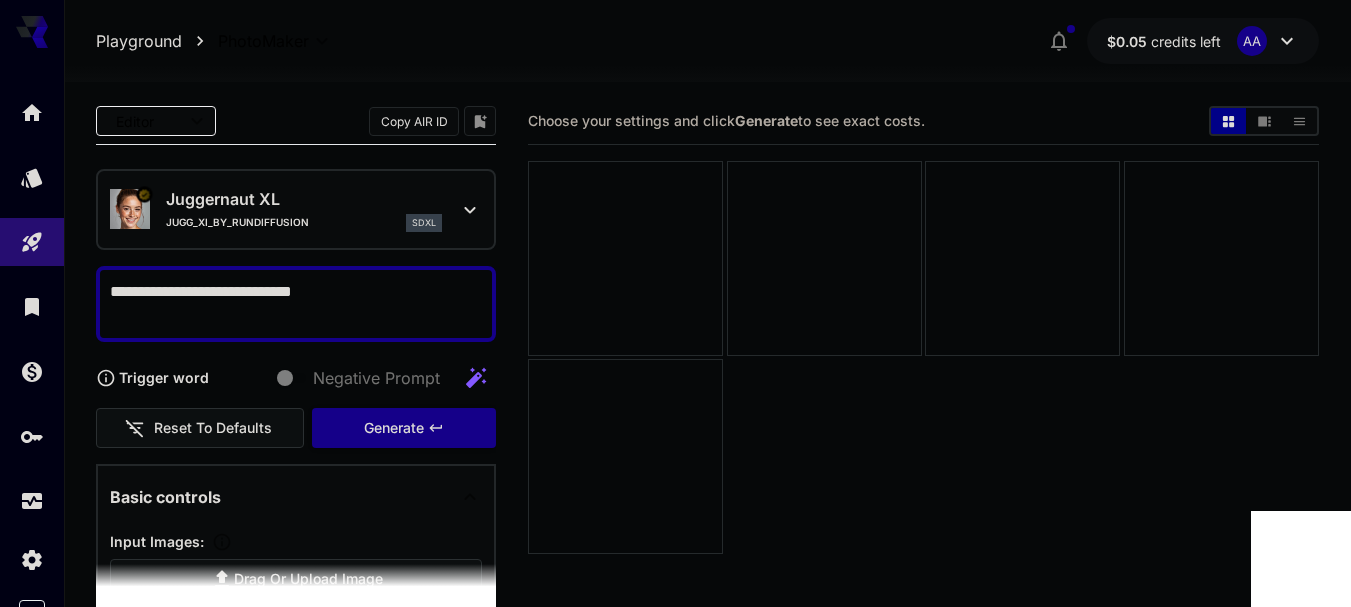 click on "**********" at bounding box center (288, 304) 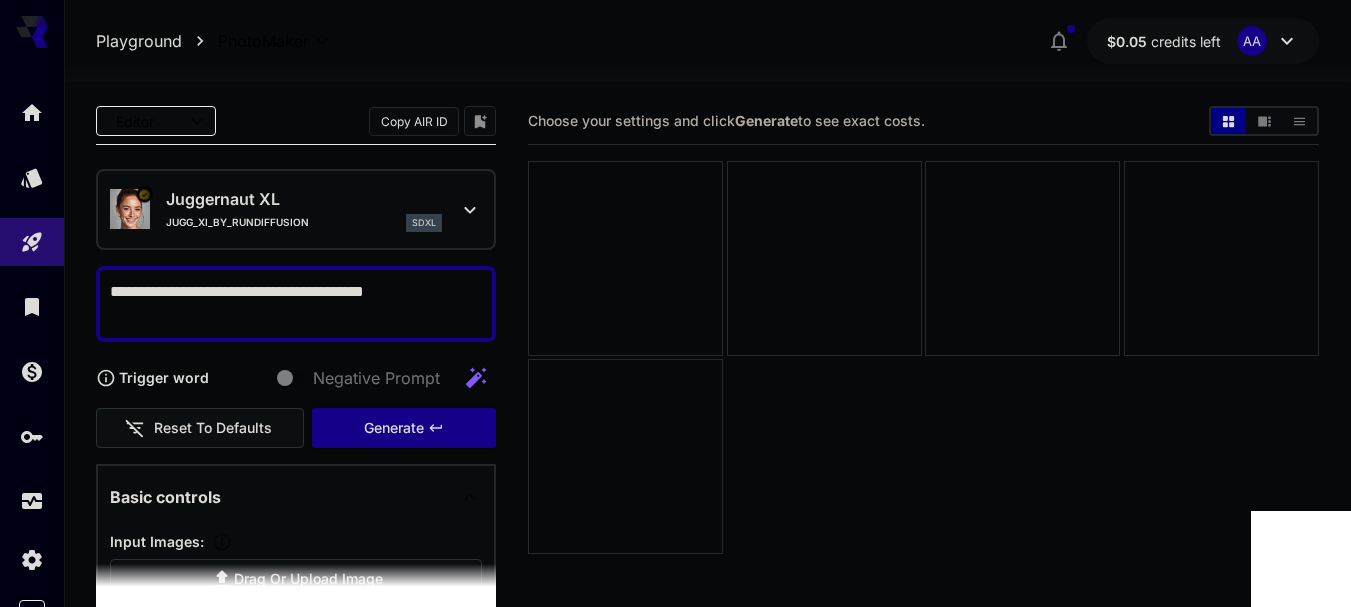click on "**********" at bounding box center (288, 304) 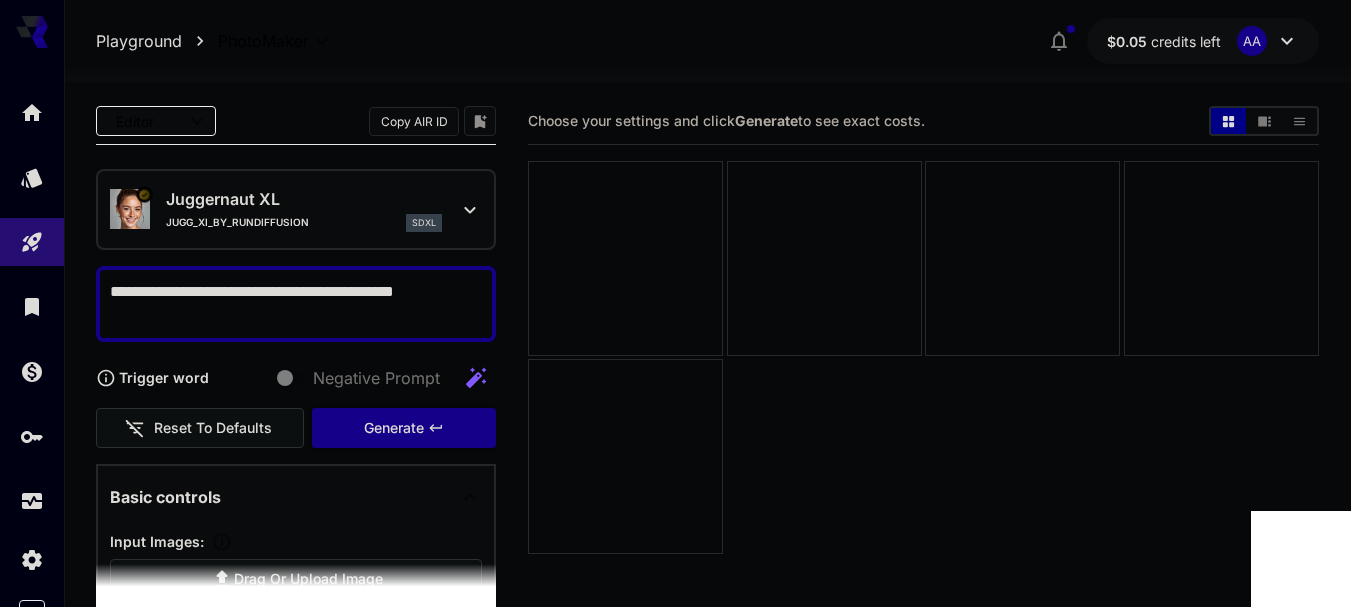 click on "**********" at bounding box center (288, 304) 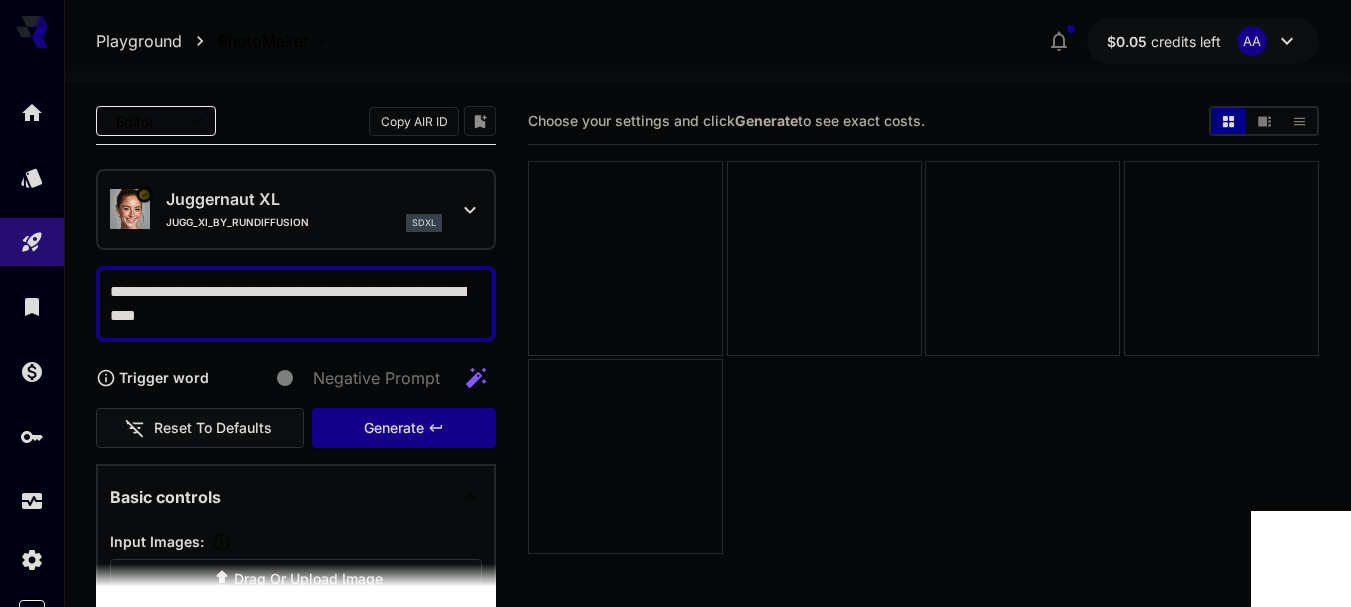 click on "**********" at bounding box center (288, 304) 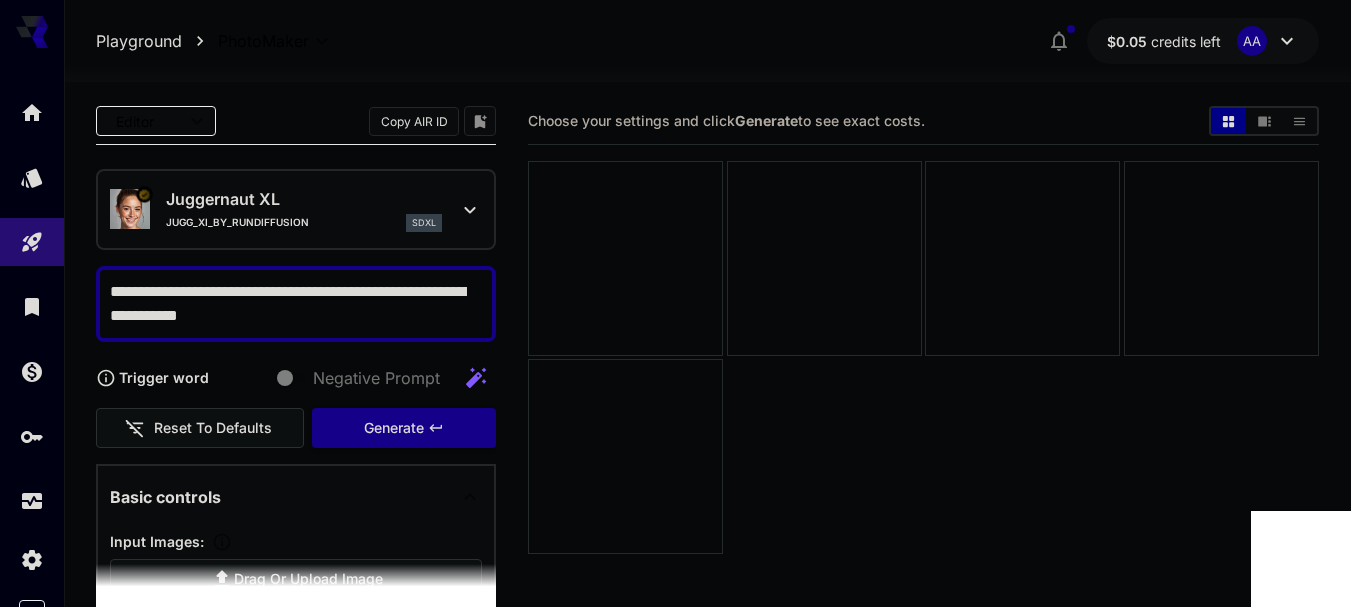 click on "**********" at bounding box center [288, 304] 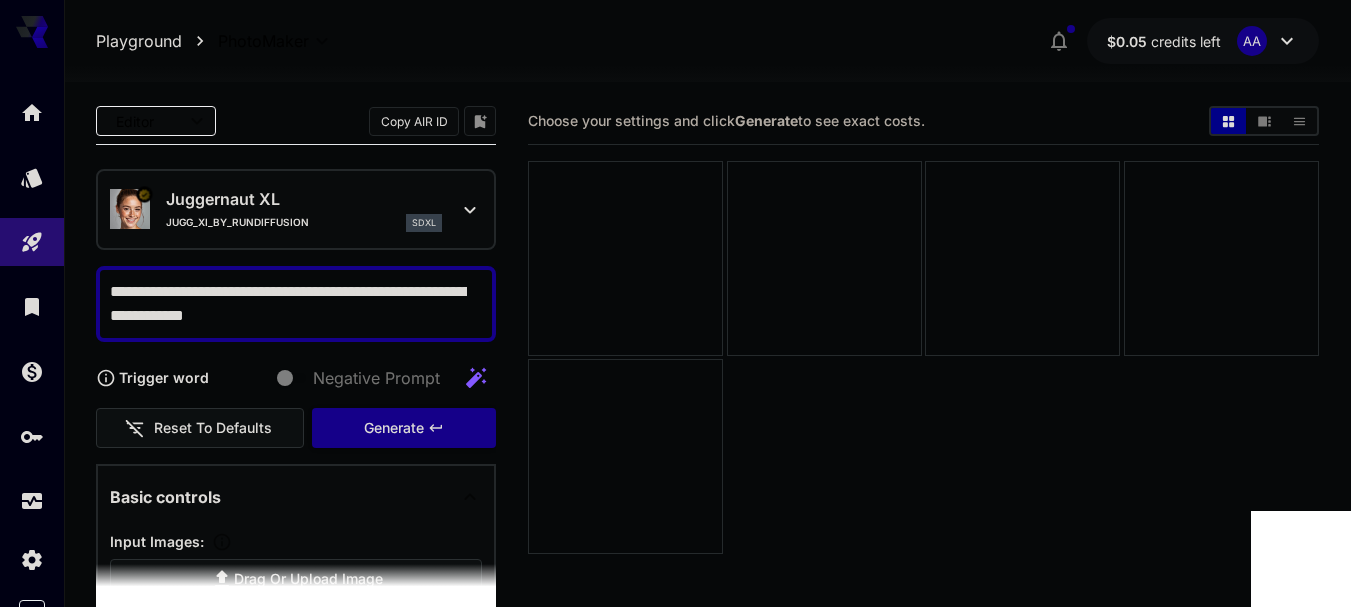 click on "**********" at bounding box center (288, 304) 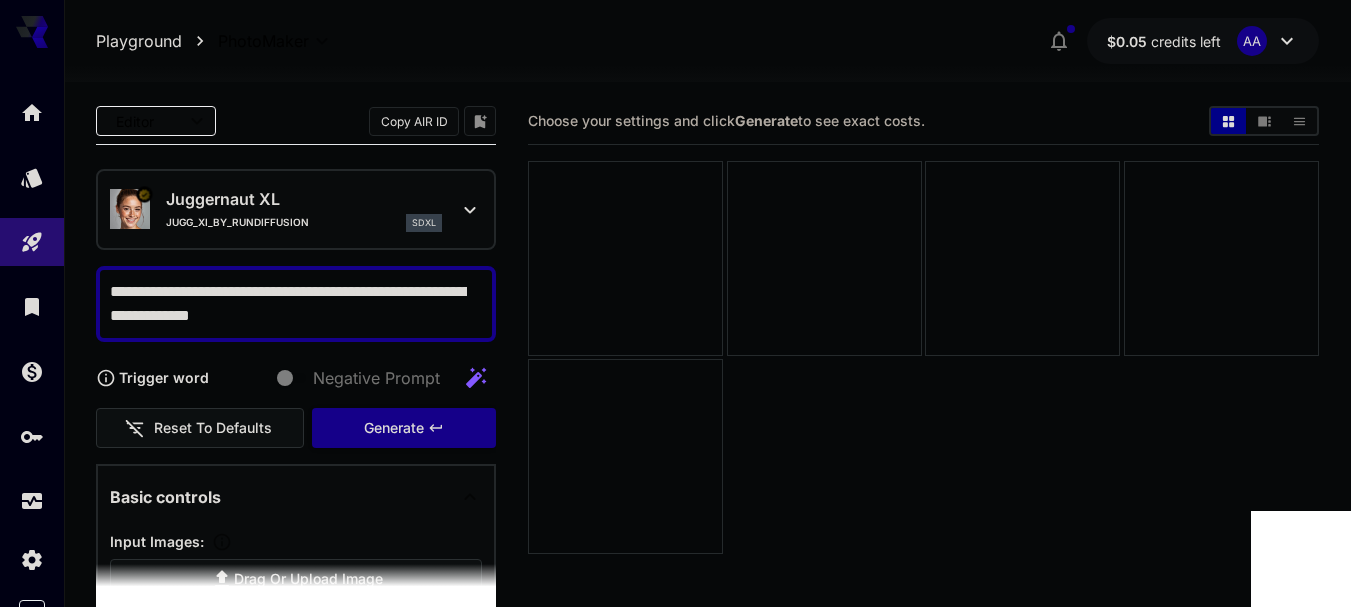 click on "**********" at bounding box center [288, 304] 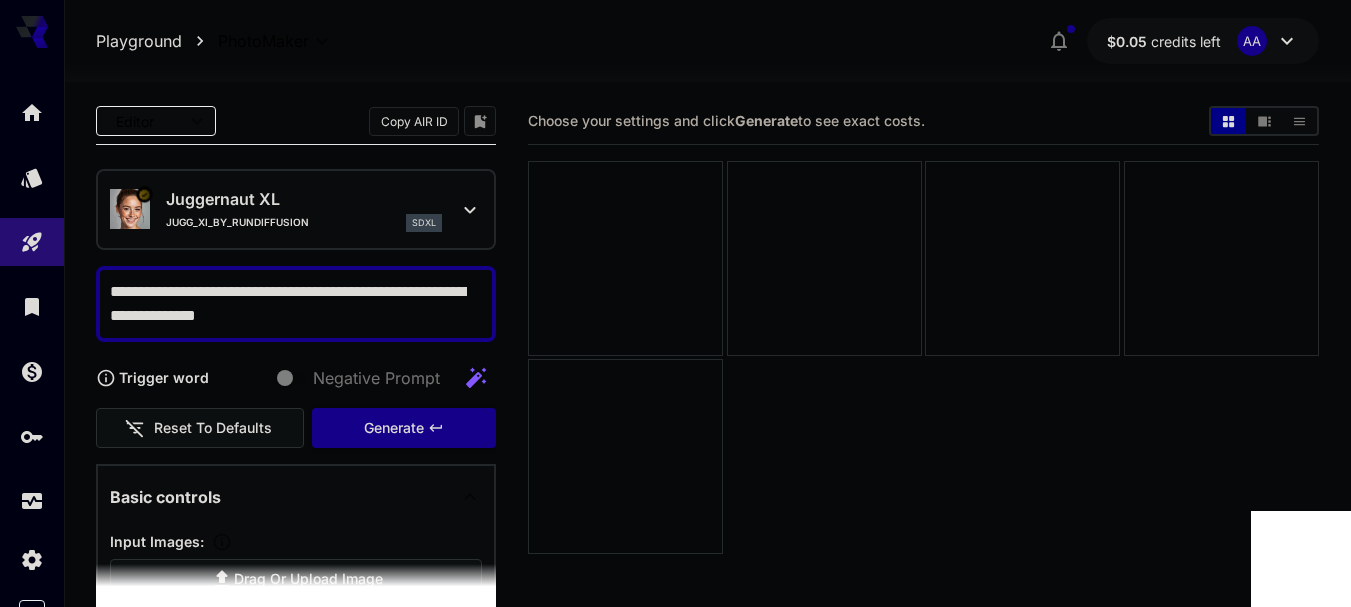 click on "**********" at bounding box center (288, 304) 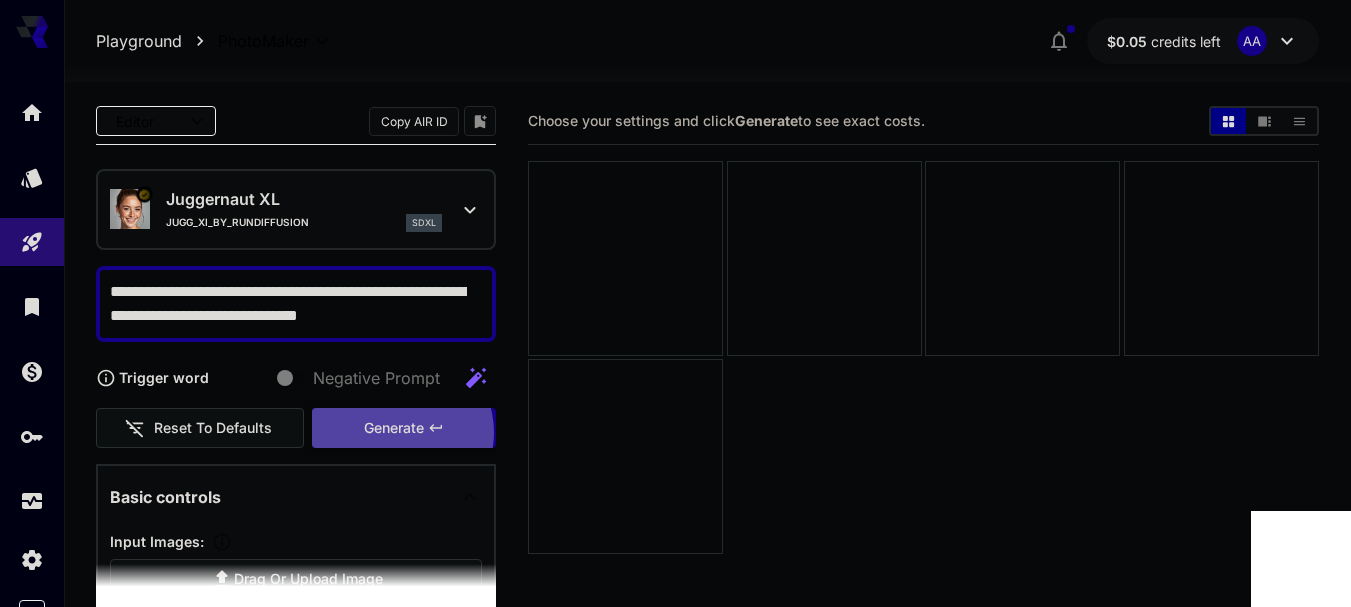 click on "Generate" at bounding box center [394, 428] 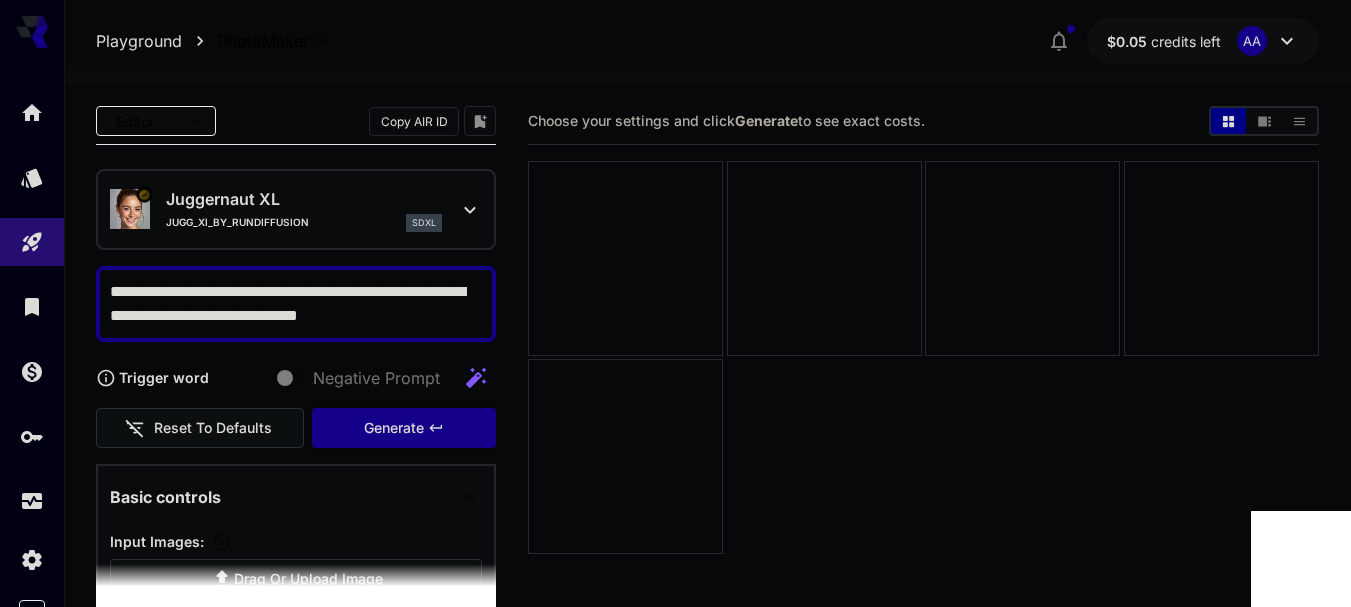click on "**********" at bounding box center (288, 304) 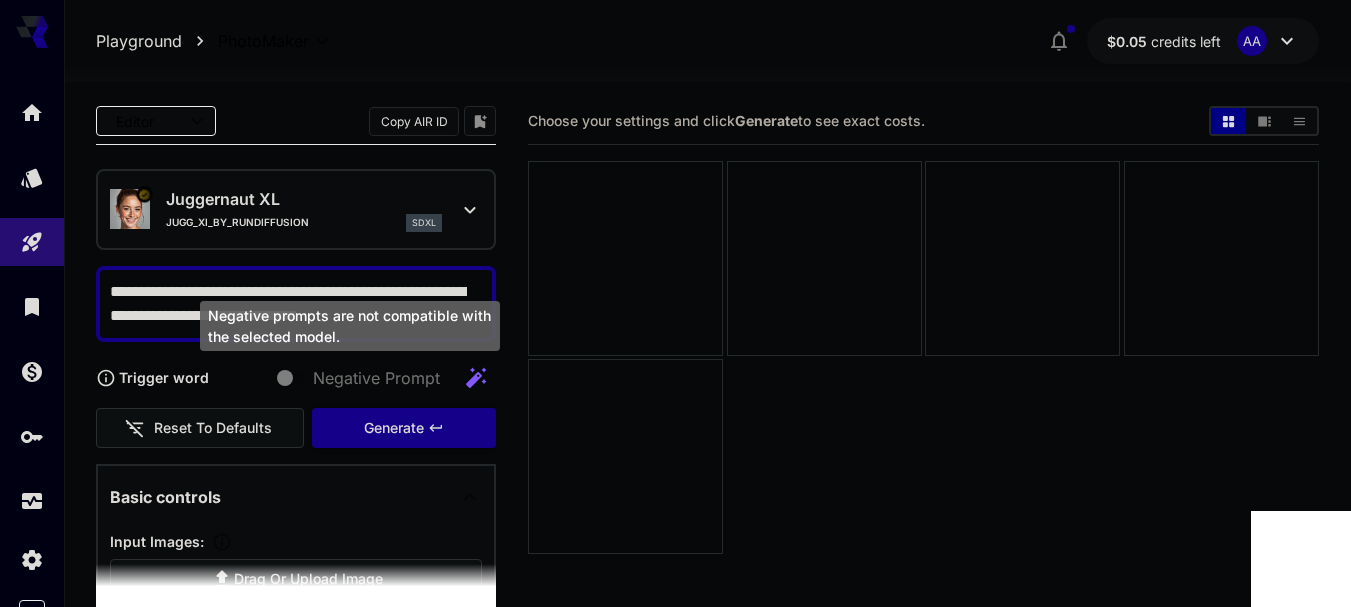 click at bounding box center (293, 378) 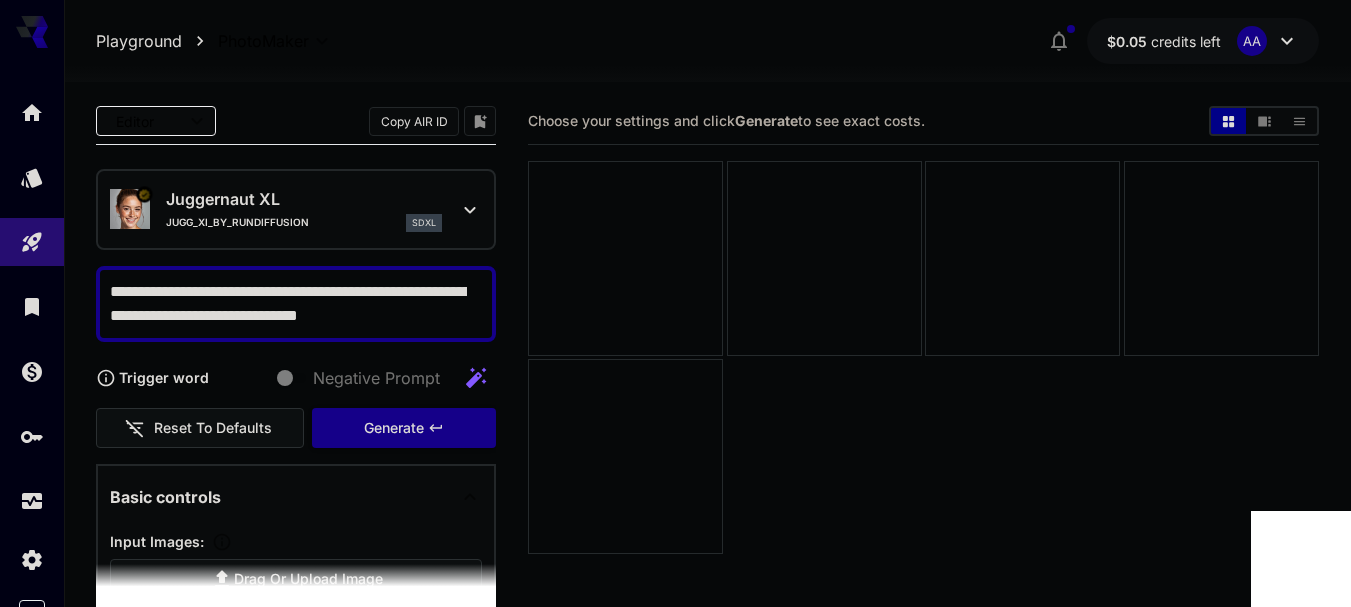 click 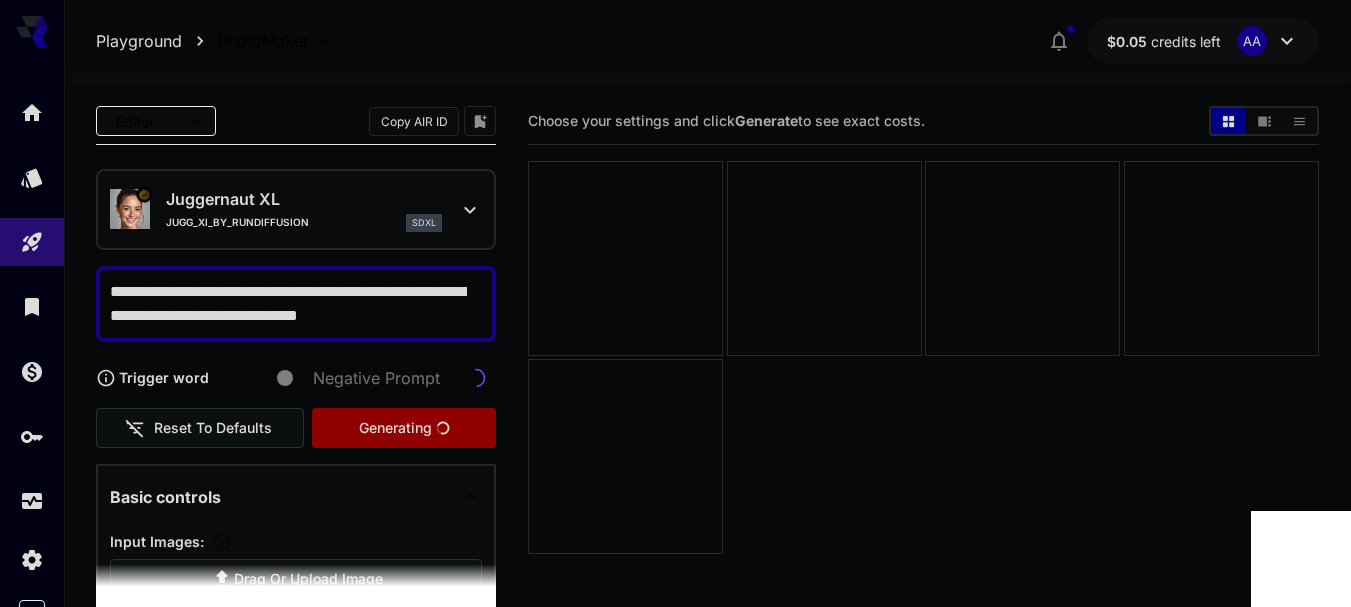 type on "**********" 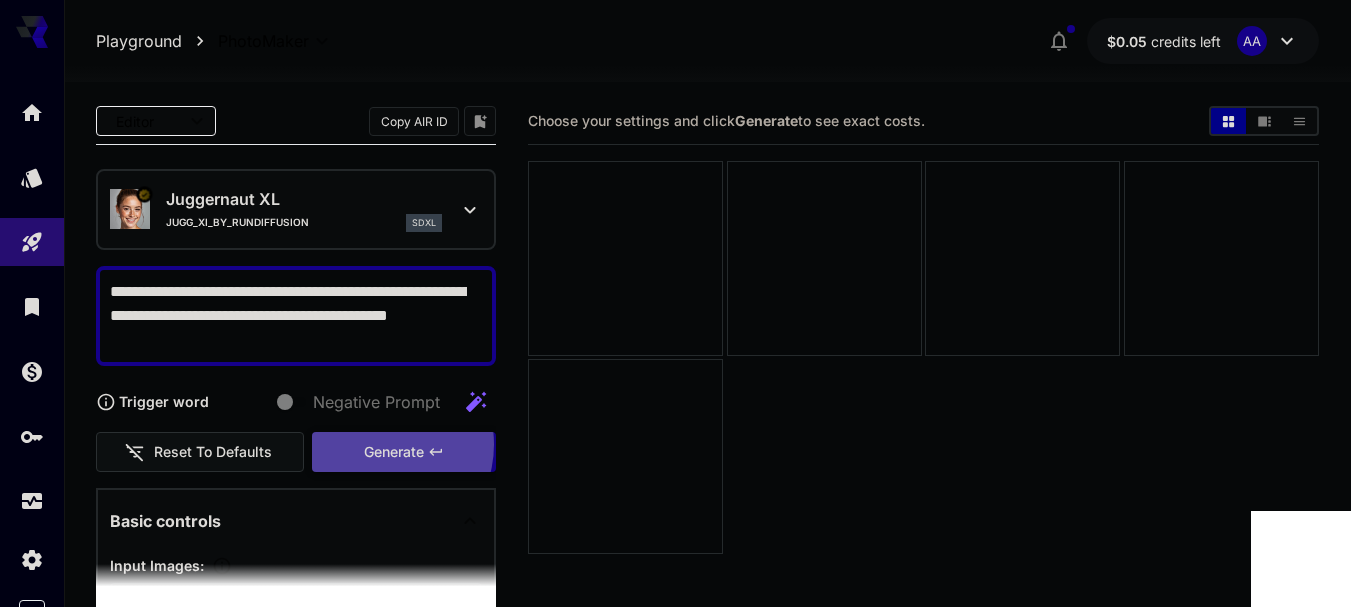 click on "Generate" at bounding box center [394, 452] 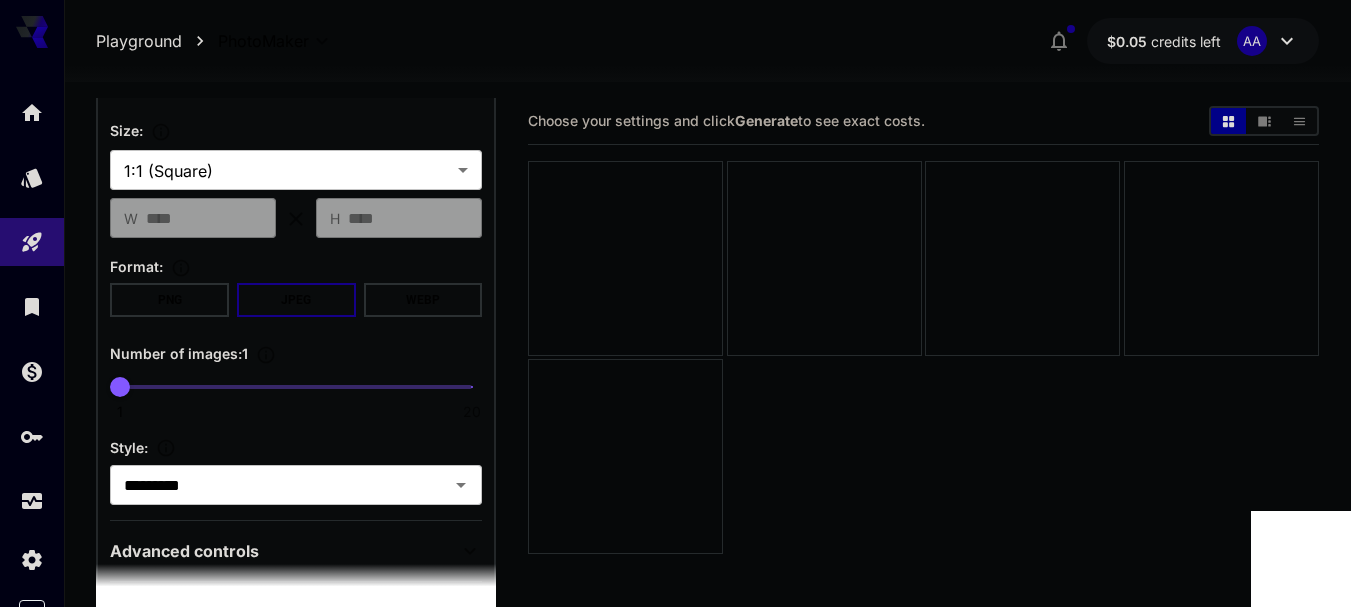 scroll, scrollTop: 200, scrollLeft: 0, axis: vertical 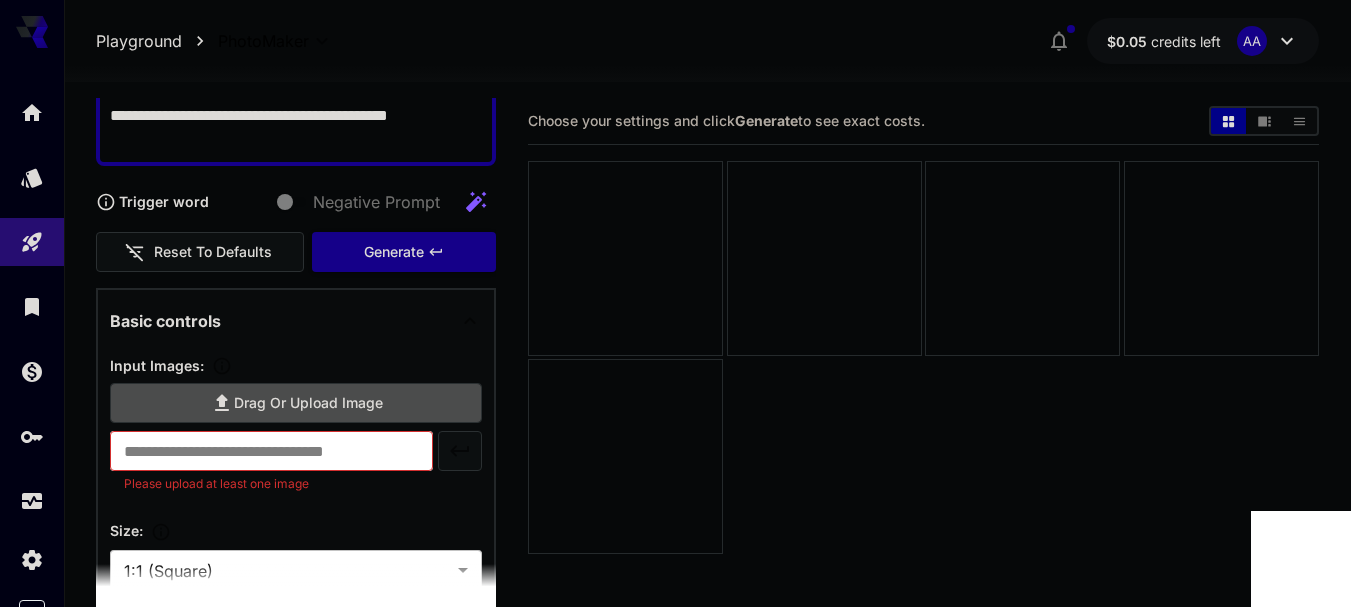 click on "Drag or upload image" at bounding box center [308, 403] 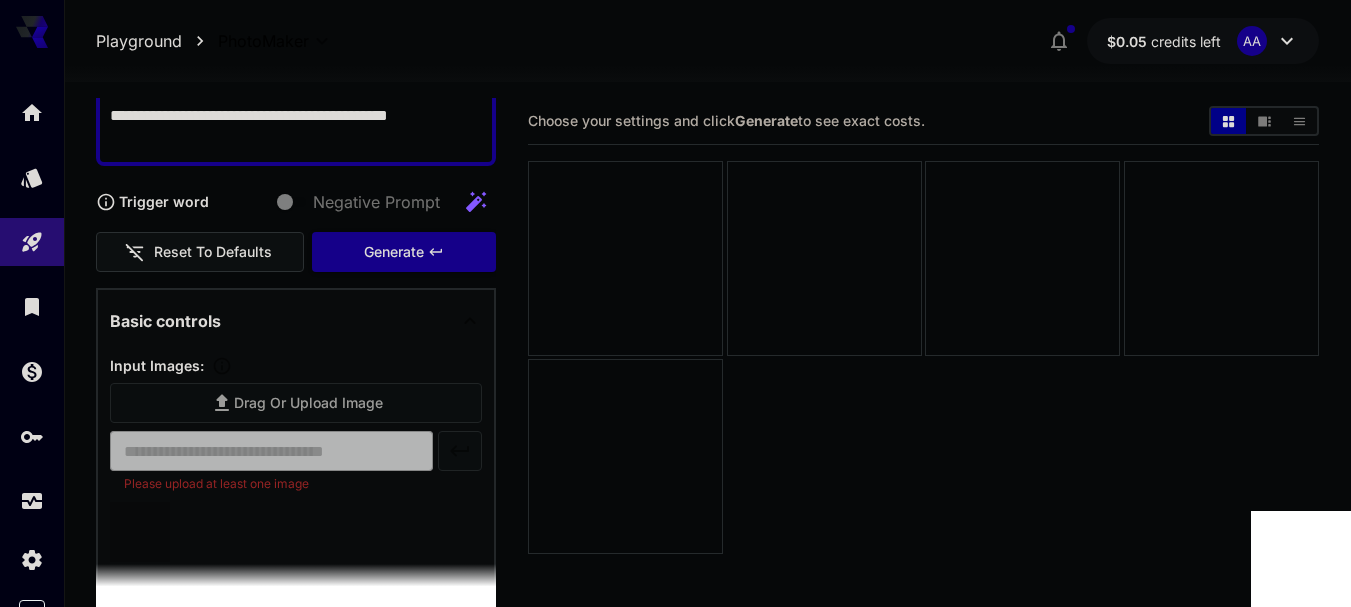 scroll, scrollTop: 400, scrollLeft: 0, axis: vertical 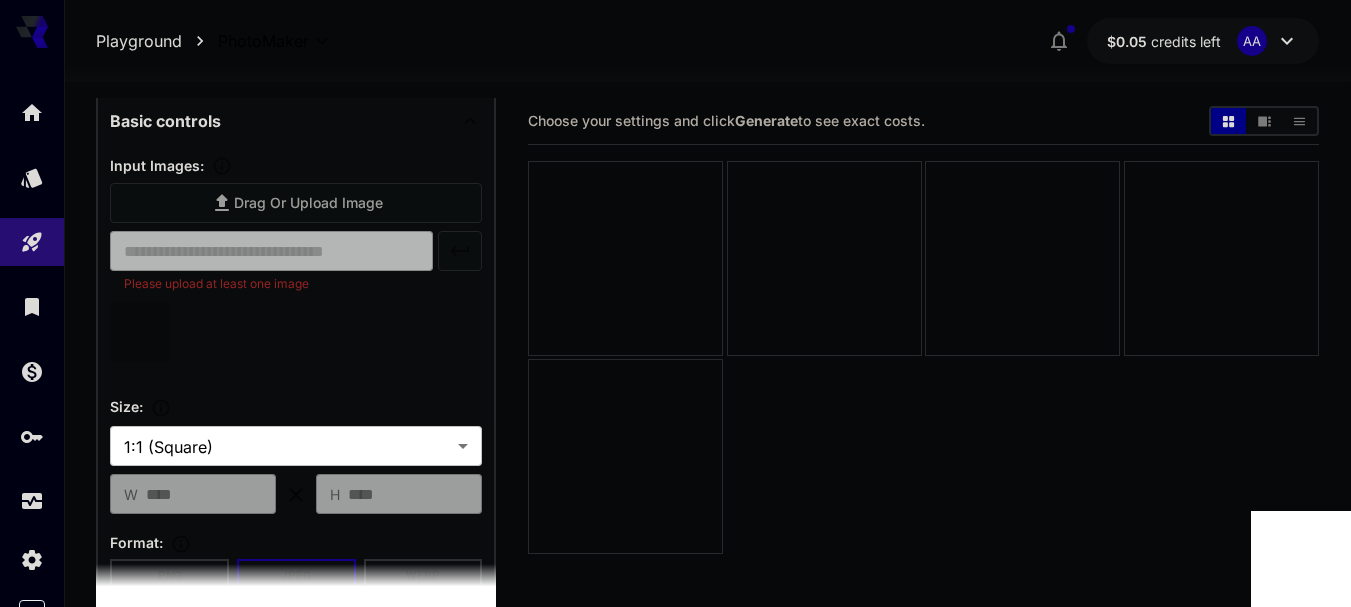 type on "**********" 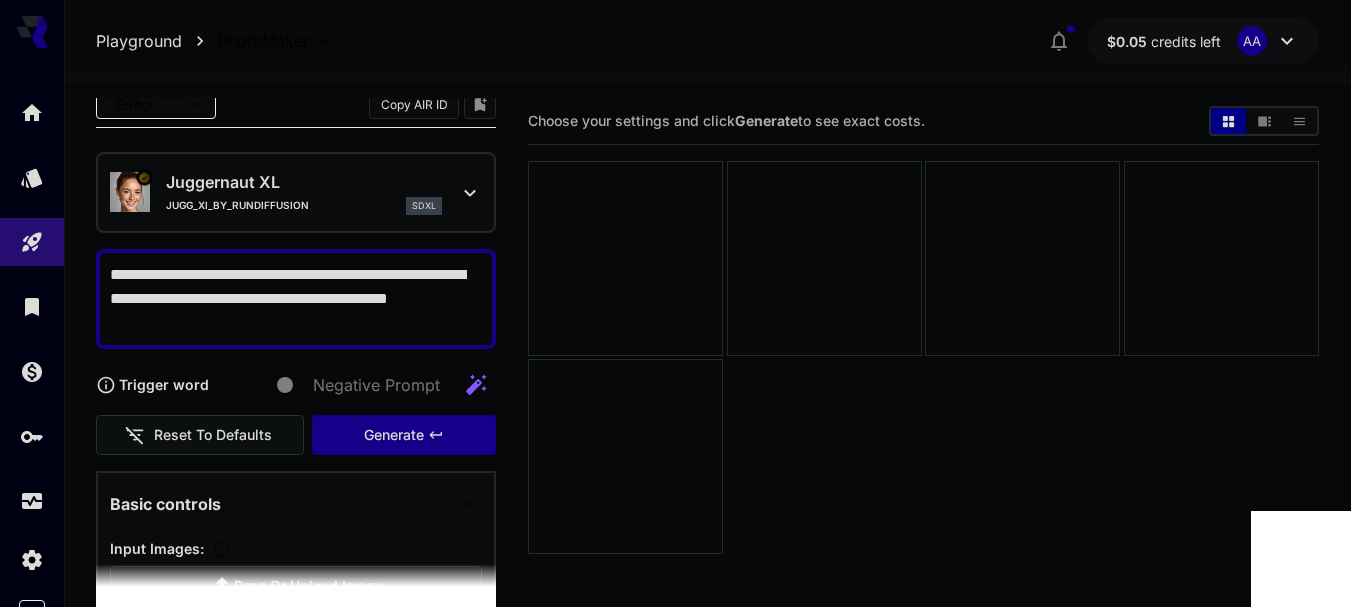 scroll, scrollTop: 0, scrollLeft: 0, axis: both 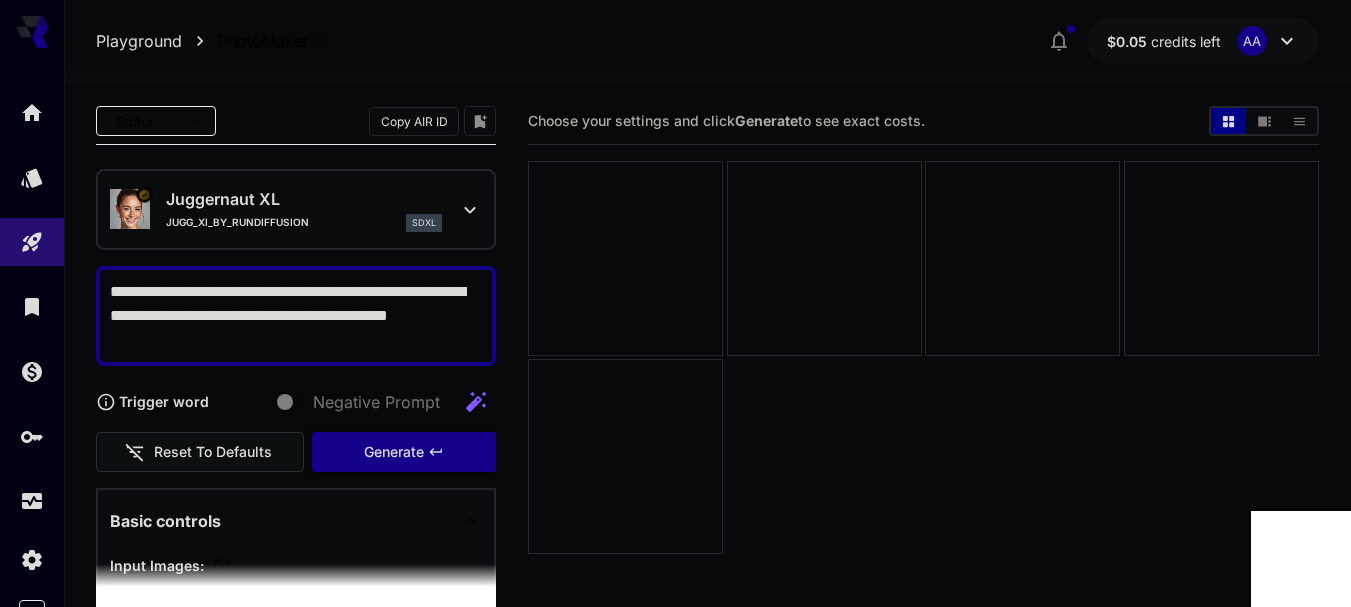 click on "Generate" at bounding box center [404, 452] 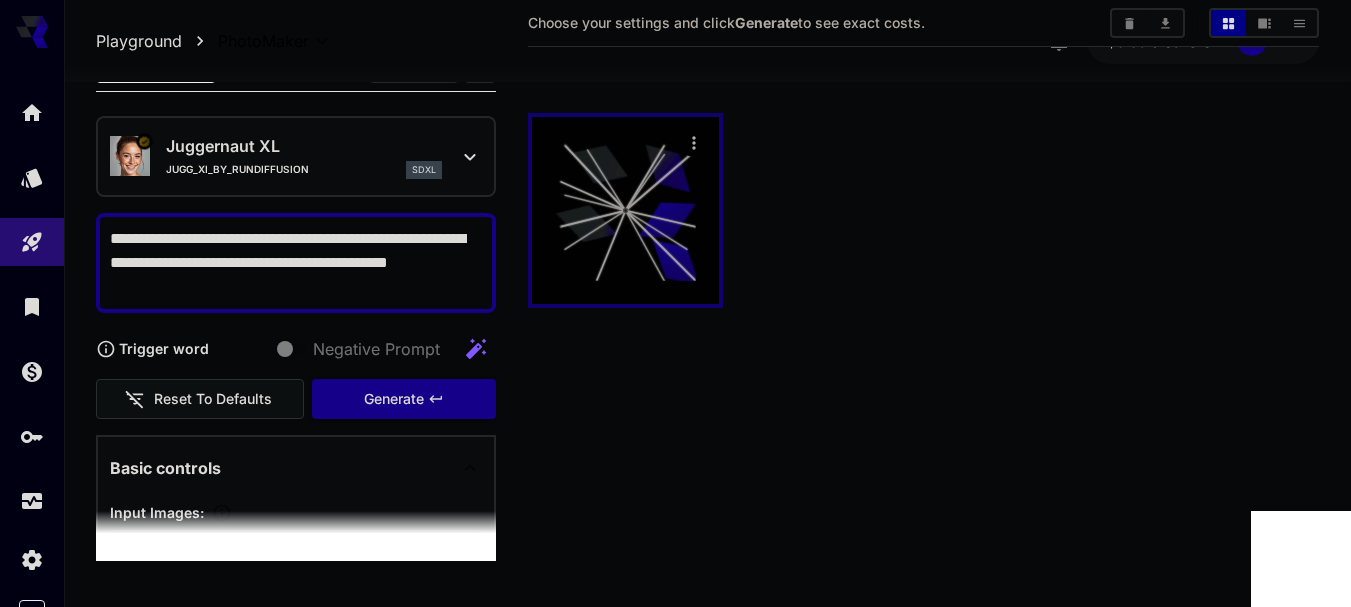 scroll, scrollTop: 158, scrollLeft: 0, axis: vertical 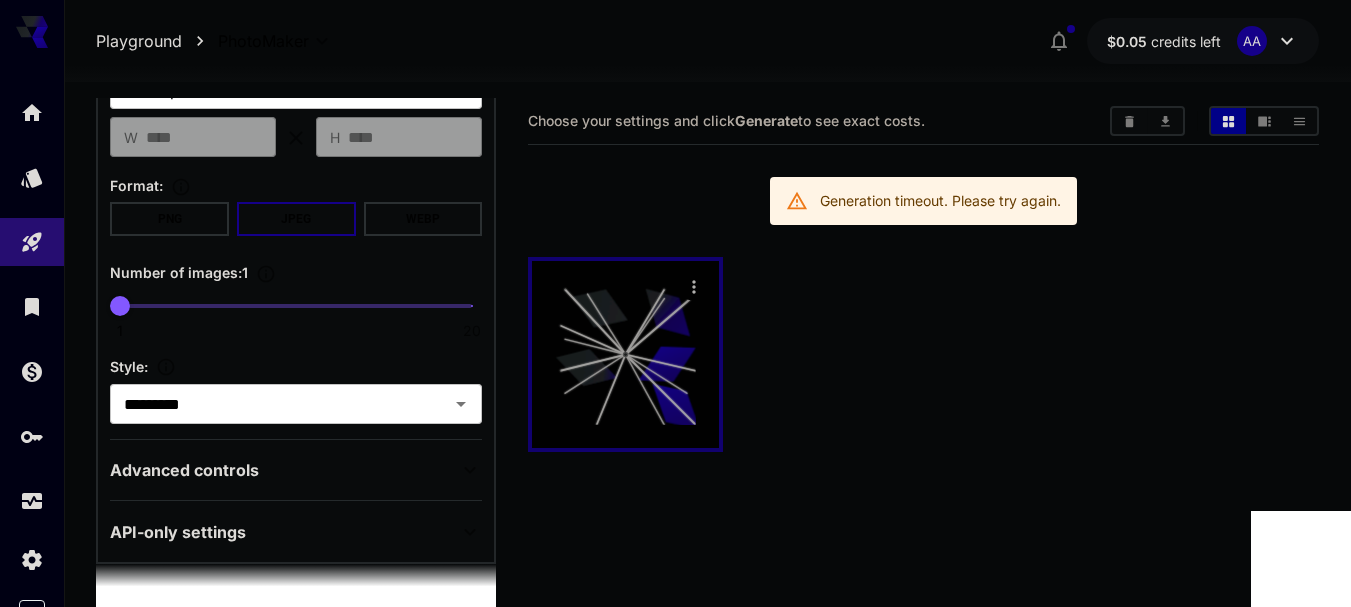 click 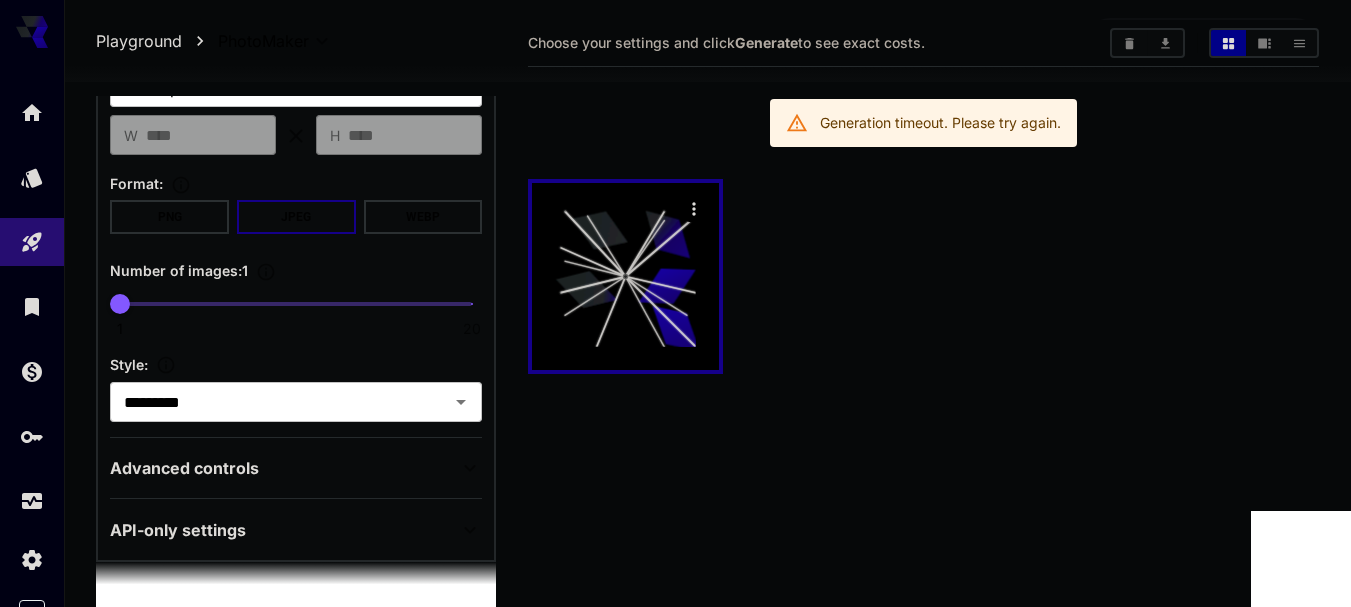 scroll, scrollTop: 0, scrollLeft: 0, axis: both 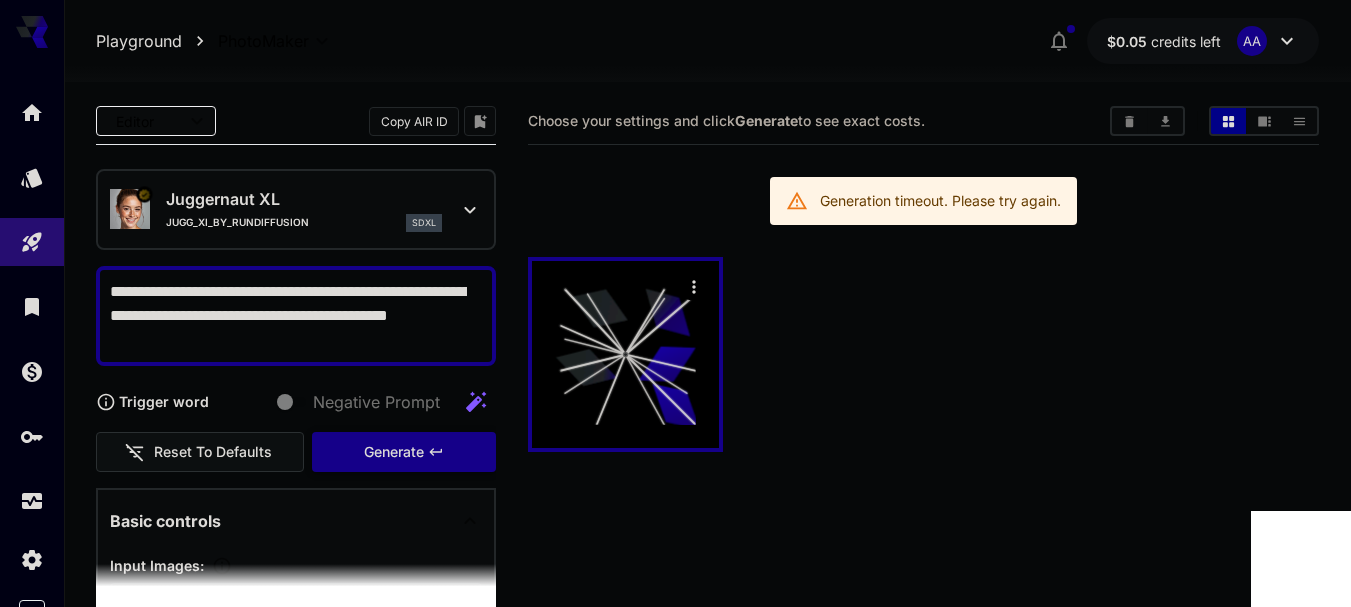 click on "Generate" at bounding box center [404, 452] 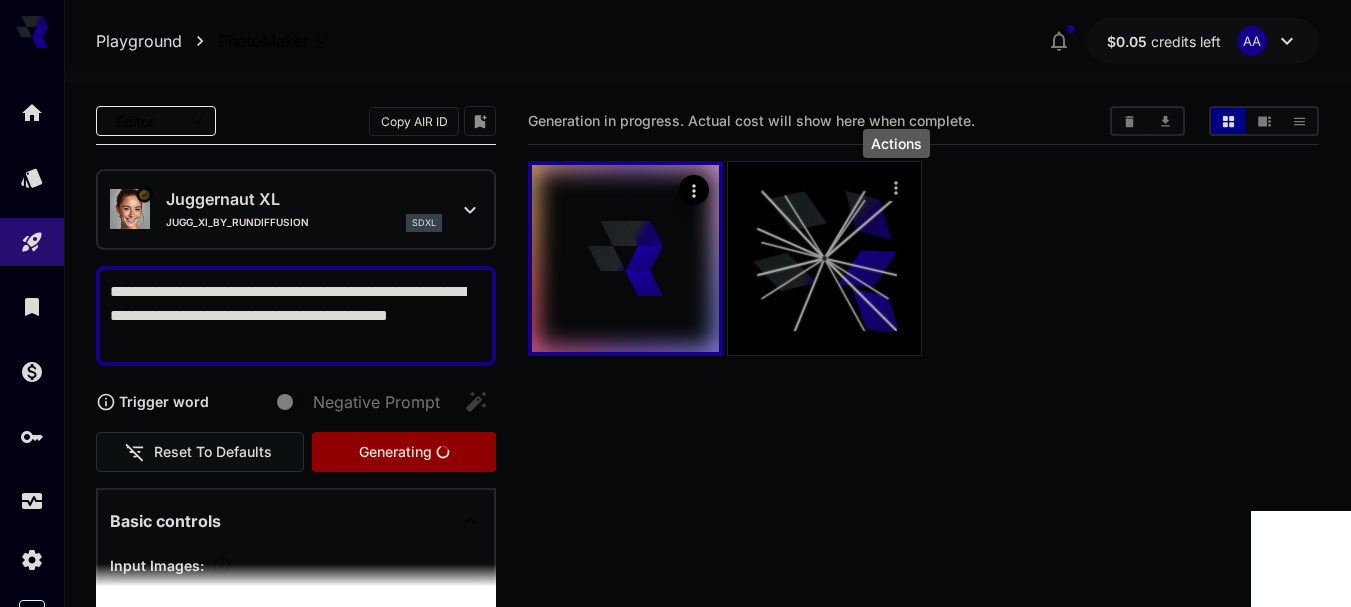 click 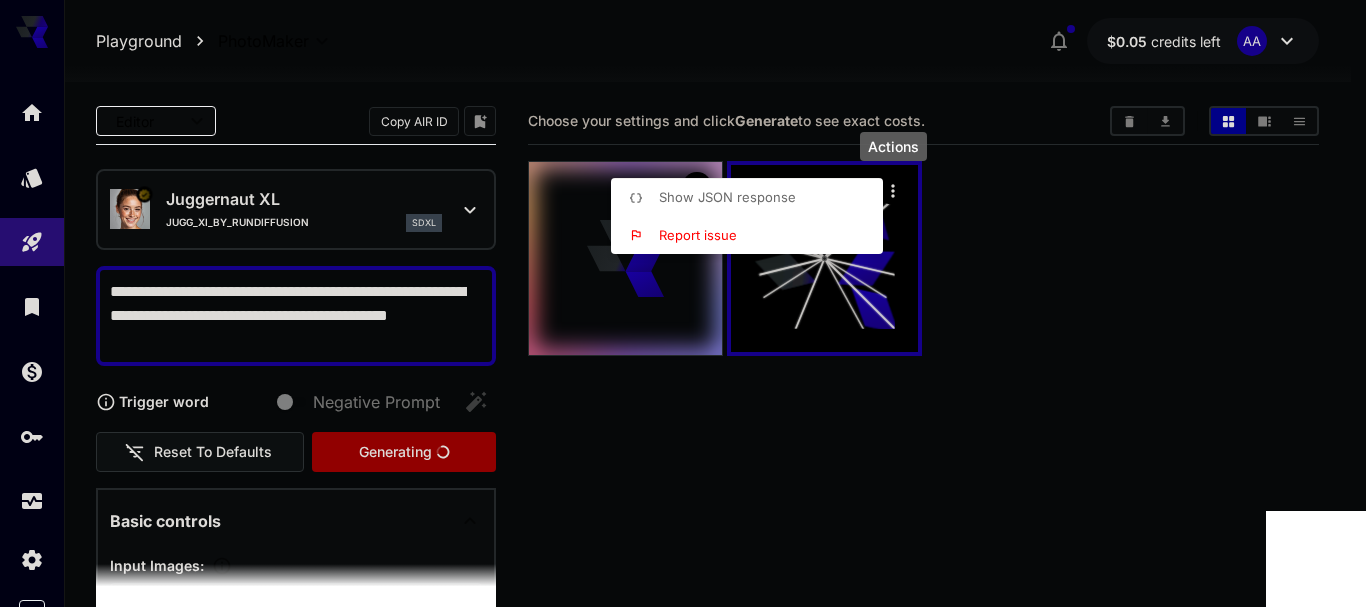 click at bounding box center (683, 303) 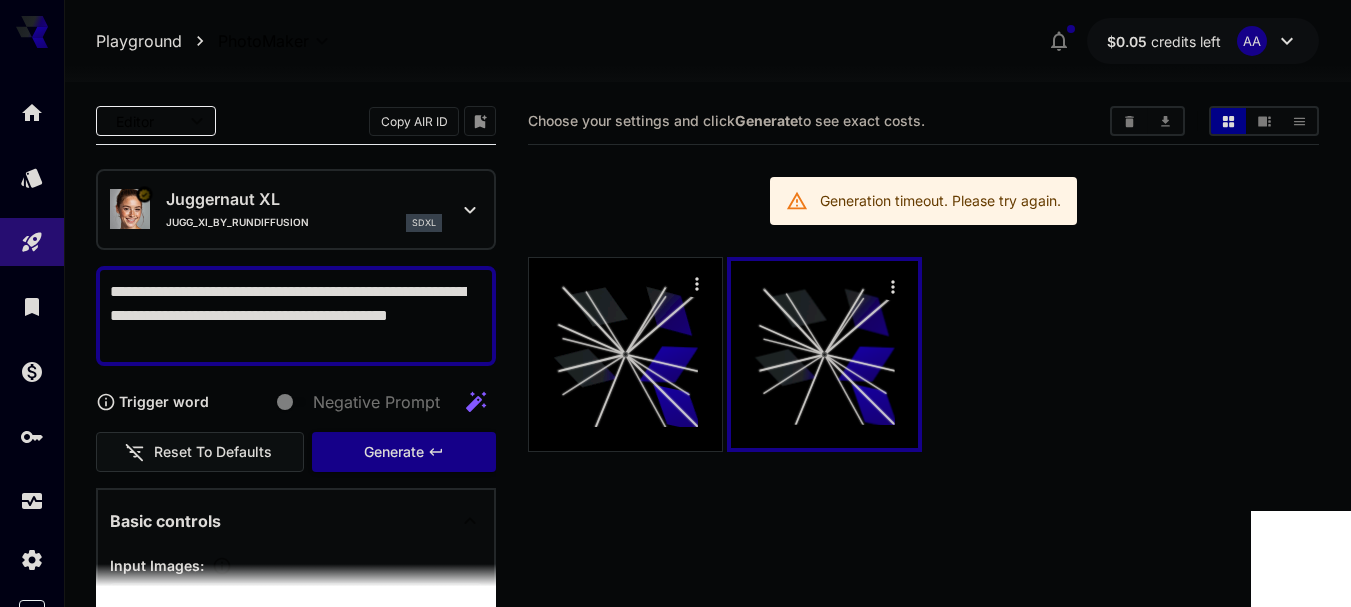 click 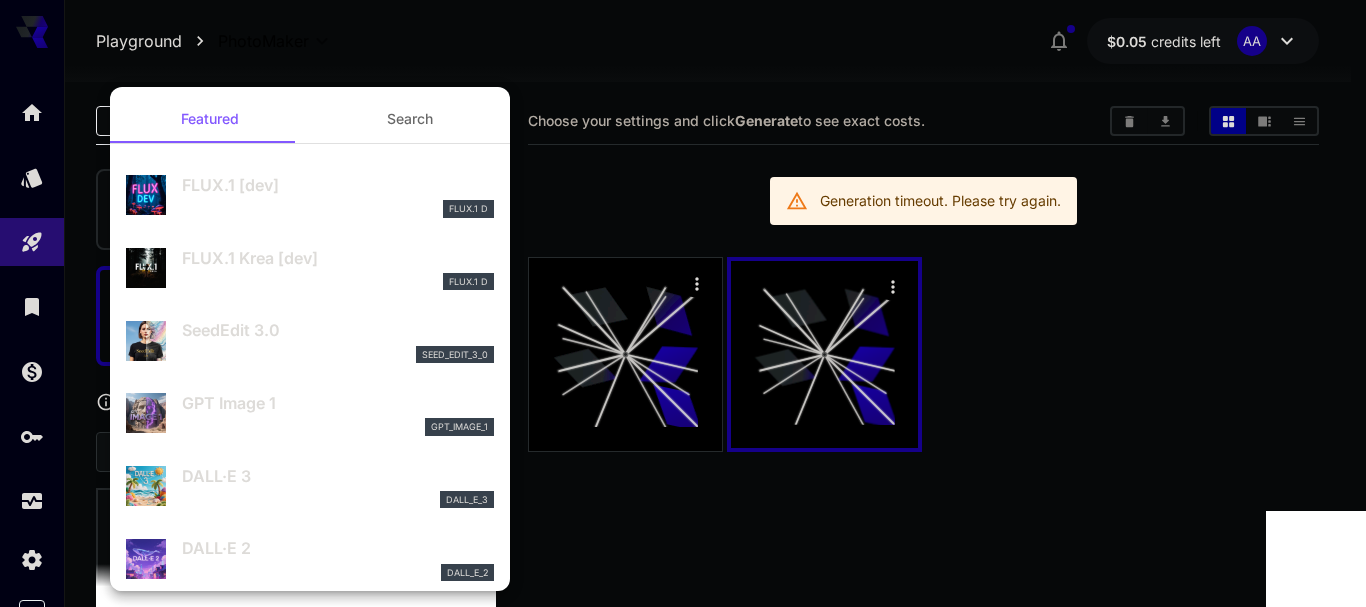 click on "FLUX.1 Krea [dev]" at bounding box center [338, 258] 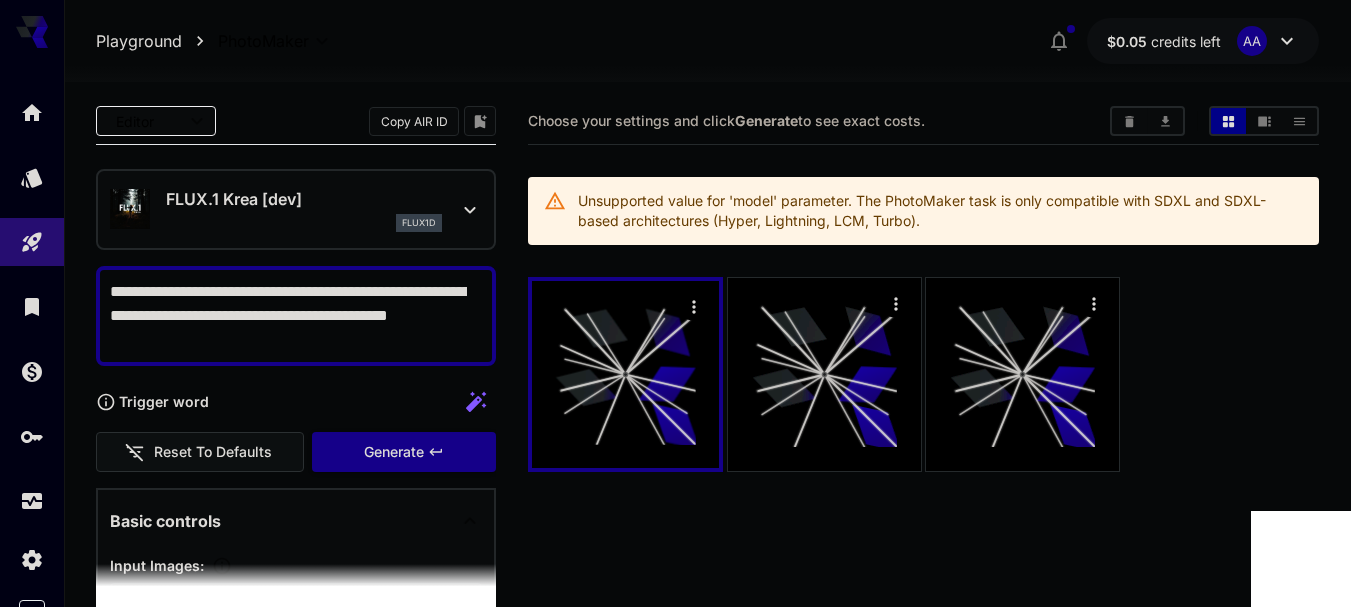 click 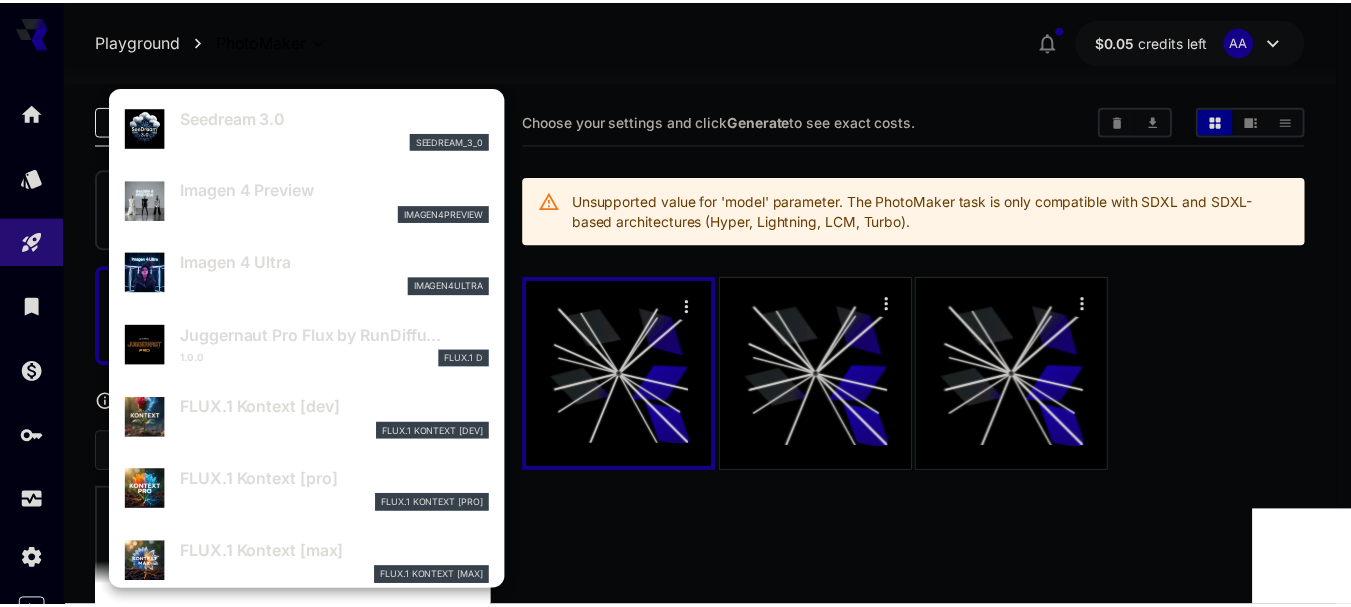scroll, scrollTop: 600, scrollLeft: 0, axis: vertical 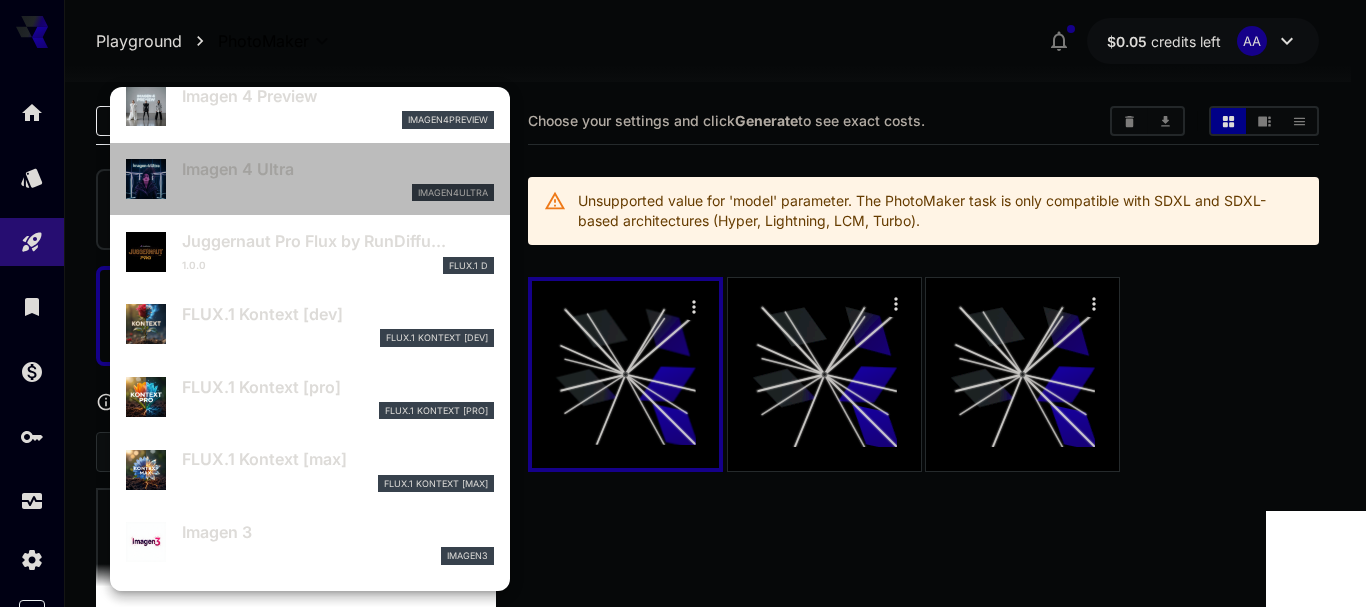 click on "Imagen 4 Ultra" at bounding box center (338, 169) 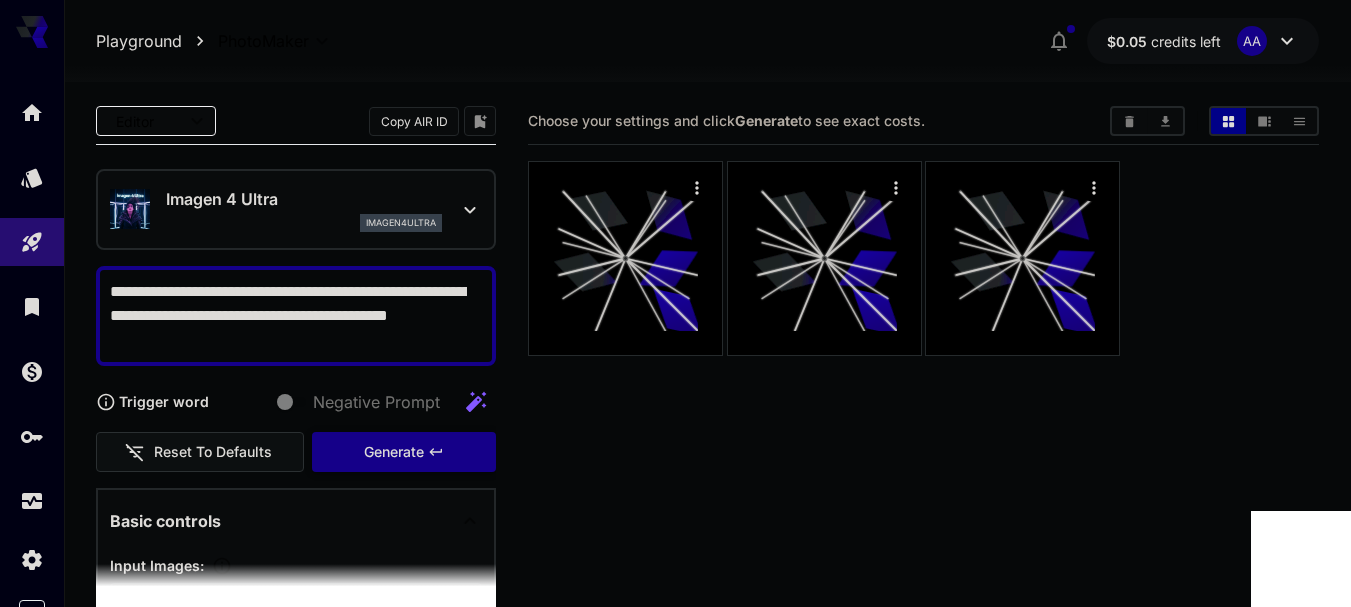 click on "Generate" at bounding box center [404, 452] 